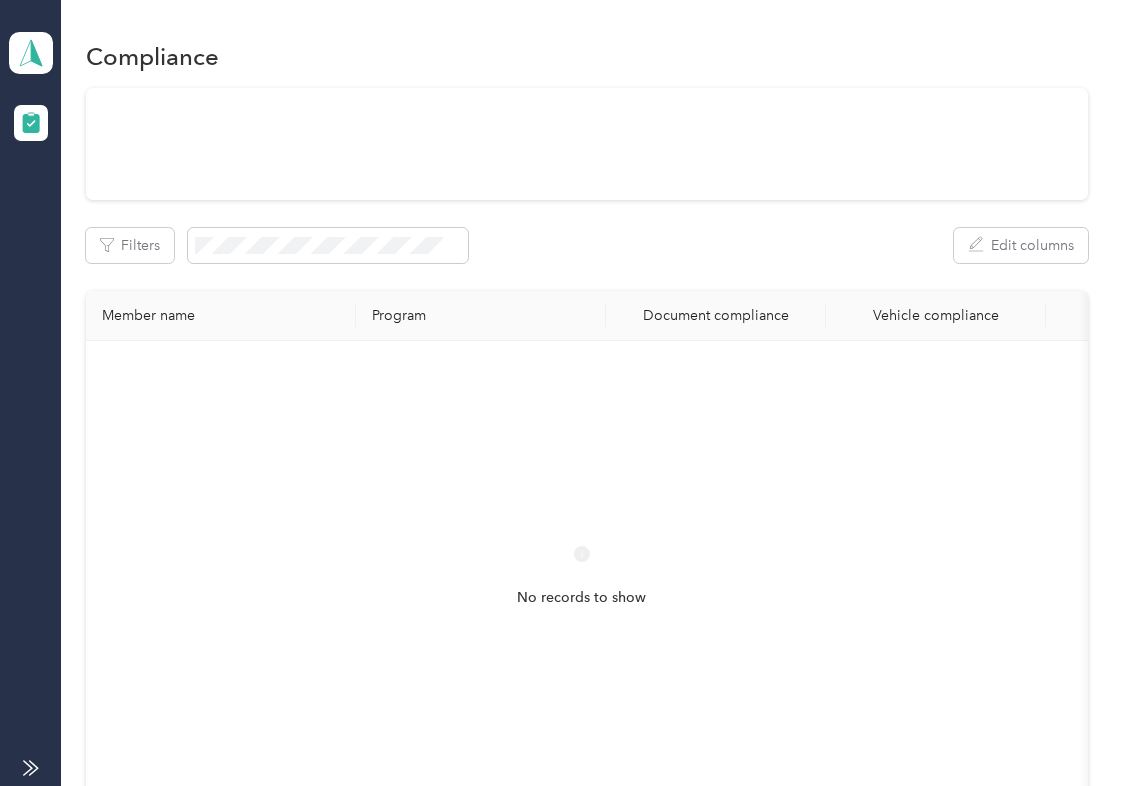 scroll, scrollTop: 0, scrollLeft: 0, axis: both 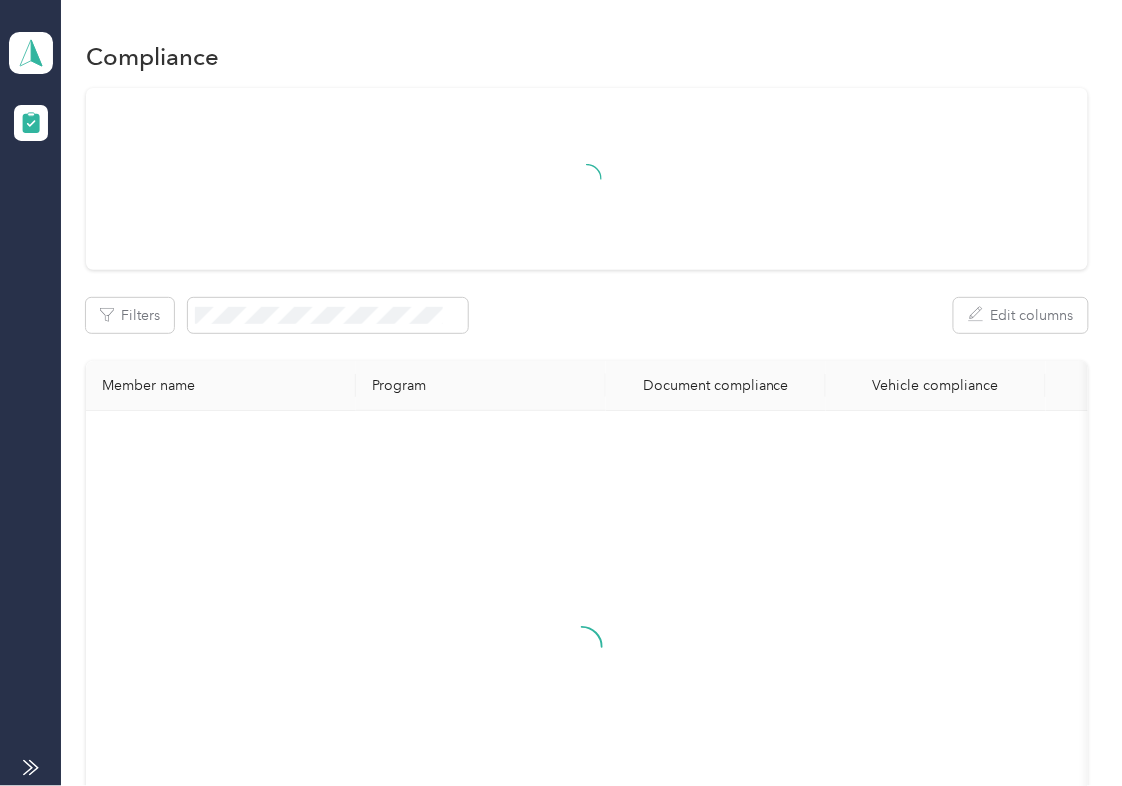 drag, startPoint x: 578, startPoint y: 302, endPoint x: 525, endPoint y: 274, distance: 59.94164 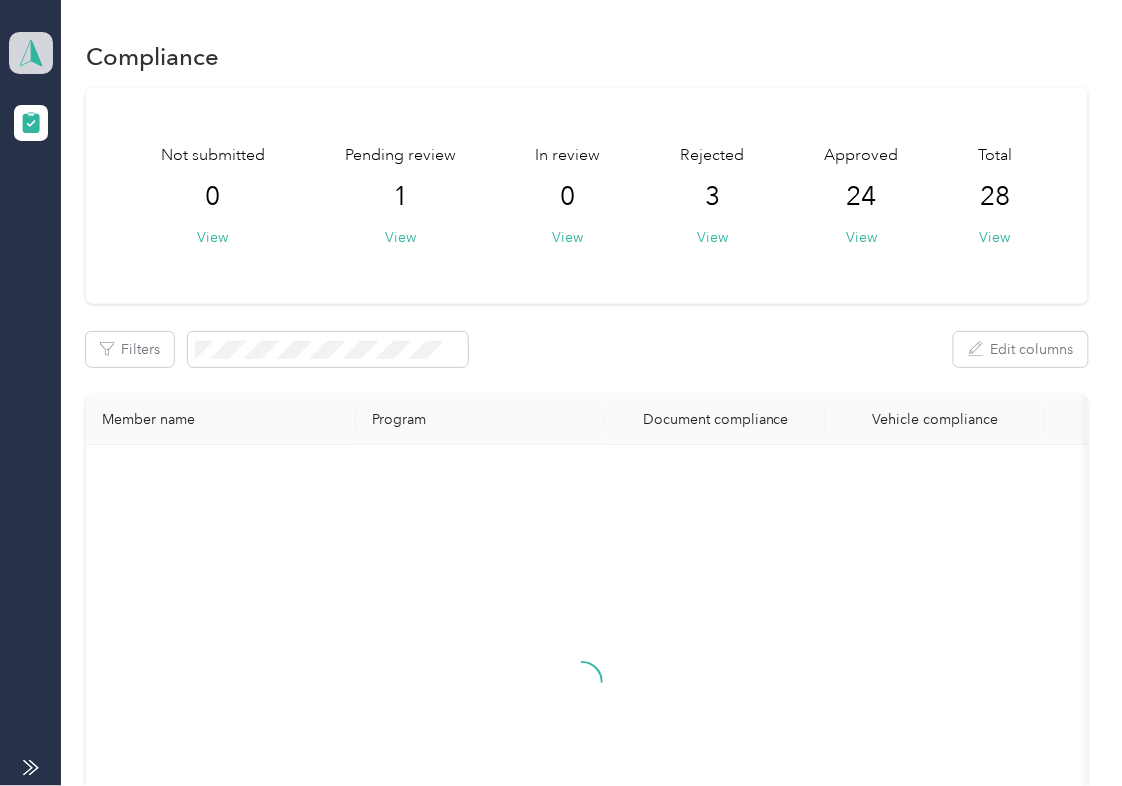 click 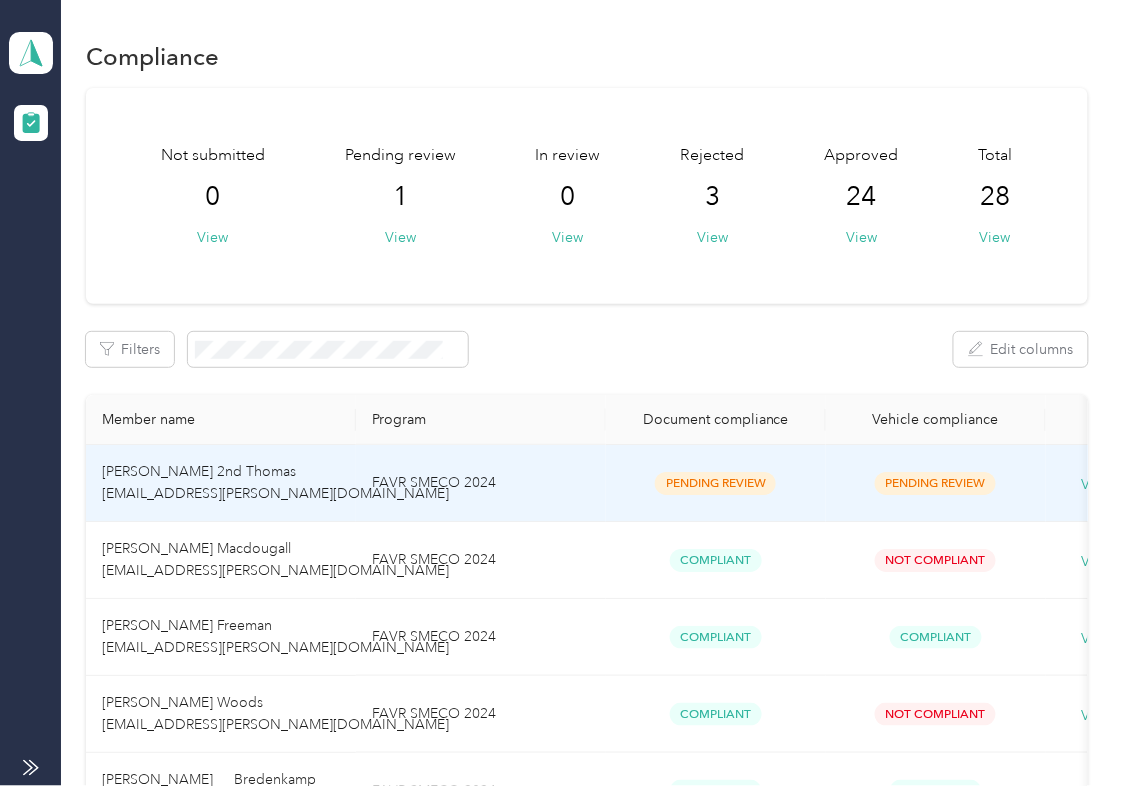 click on "Pending Review" at bounding box center (716, 483) 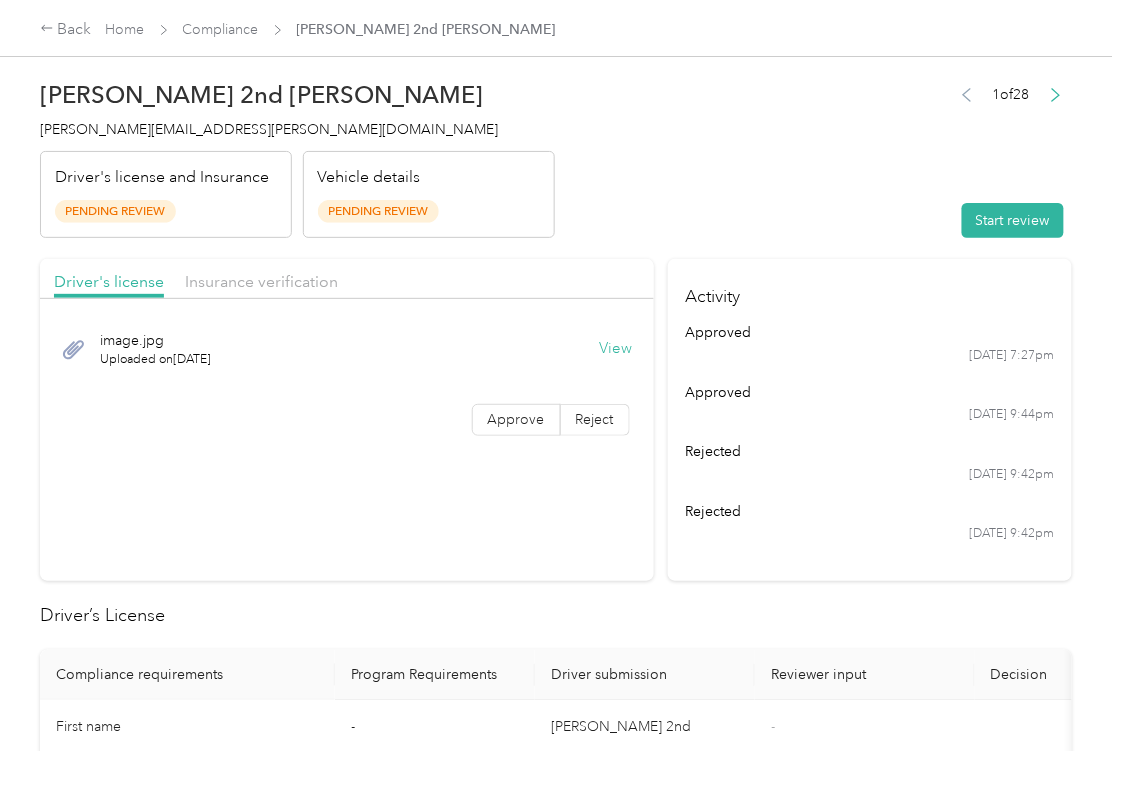 click on "[PERSON_NAME] 2nd Thomas [EMAIL_ADDRESS][PERSON_NAME][DOMAIN_NAME] Driver's license and Insurance Pending Review Vehicle details Pending Review 1  of  28 Start review" at bounding box center [556, 154] 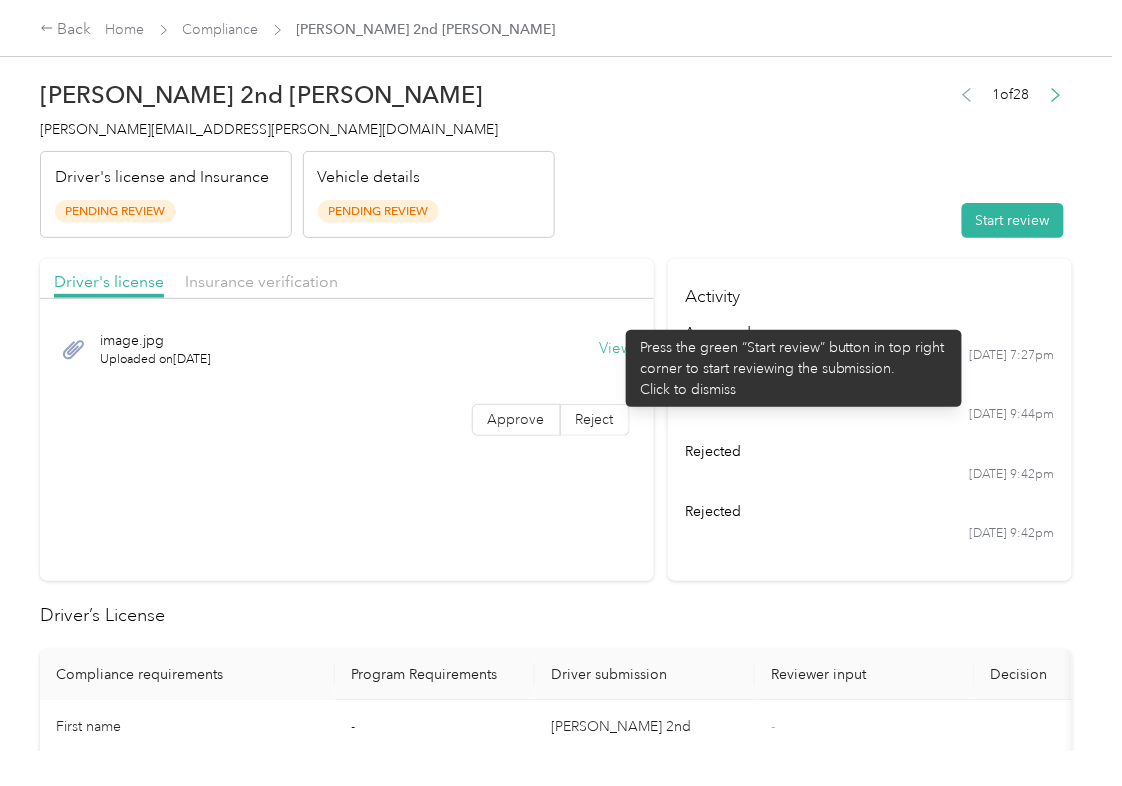 click on "[PERSON_NAME] 2nd Thomas [EMAIL_ADDRESS][PERSON_NAME][DOMAIN_NAME] Driver's license and Insurance Pending Review Vehicle details Pending Review 1  of  28 Start review" at bounding box center (556, 154) 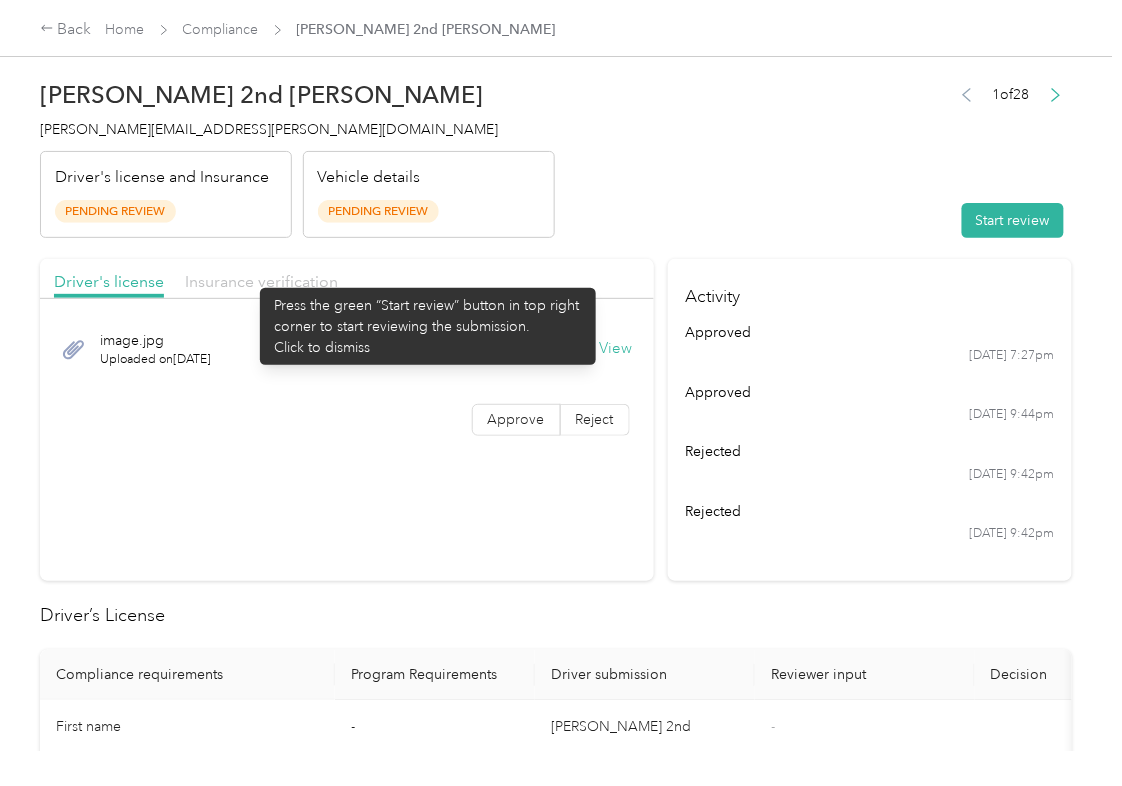 click on "Insurance verification" at bounding box center [261, 281] 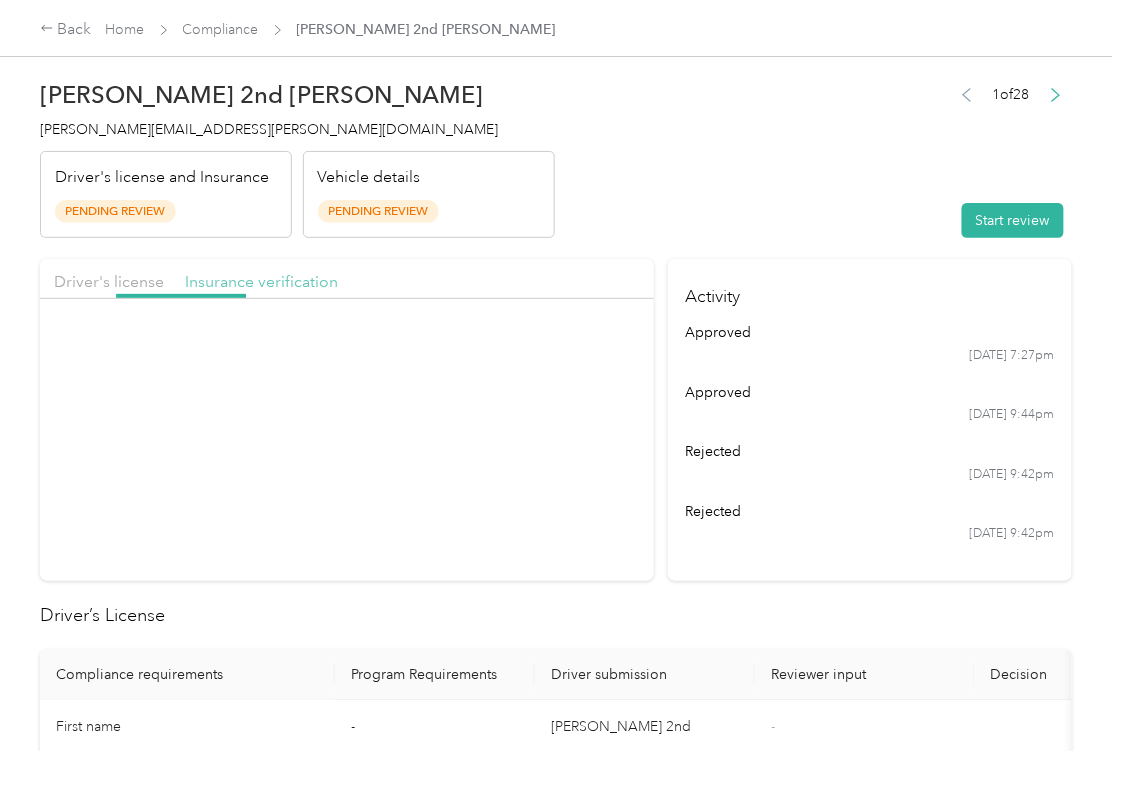 click on "Insurance verification" at bounding box center (261, 281) 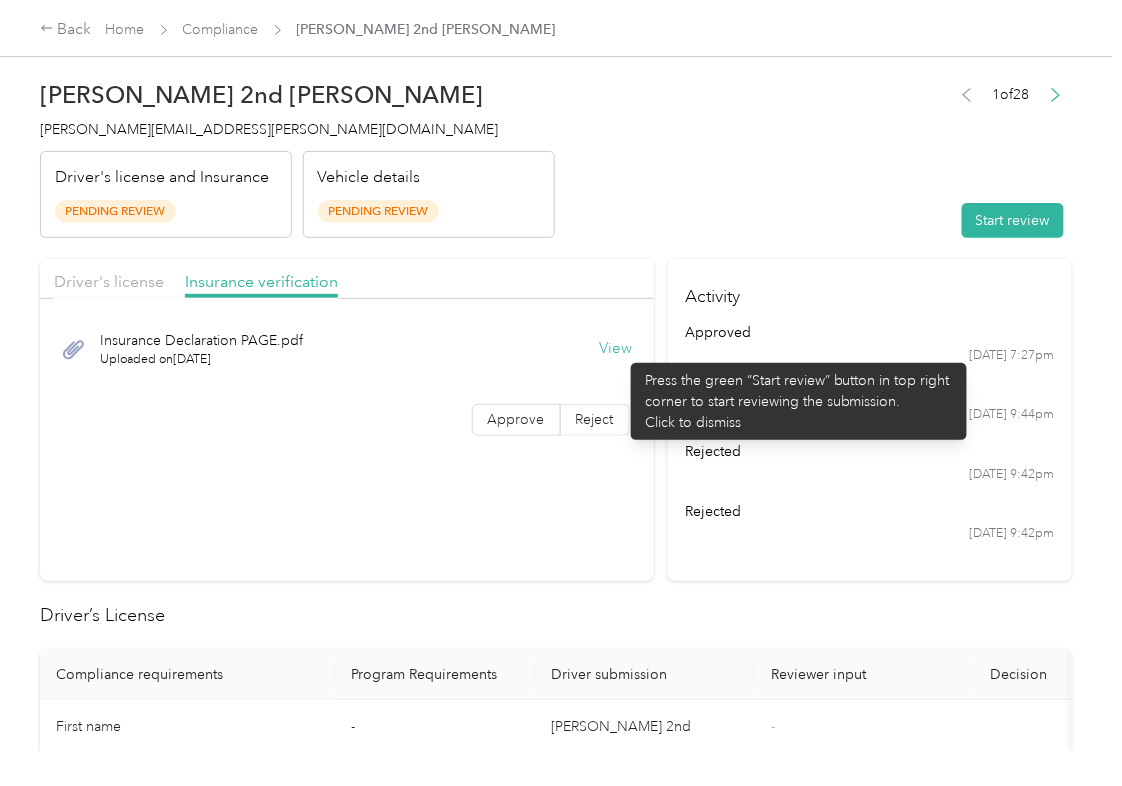 click on "View" at bounding box center (616, 349) 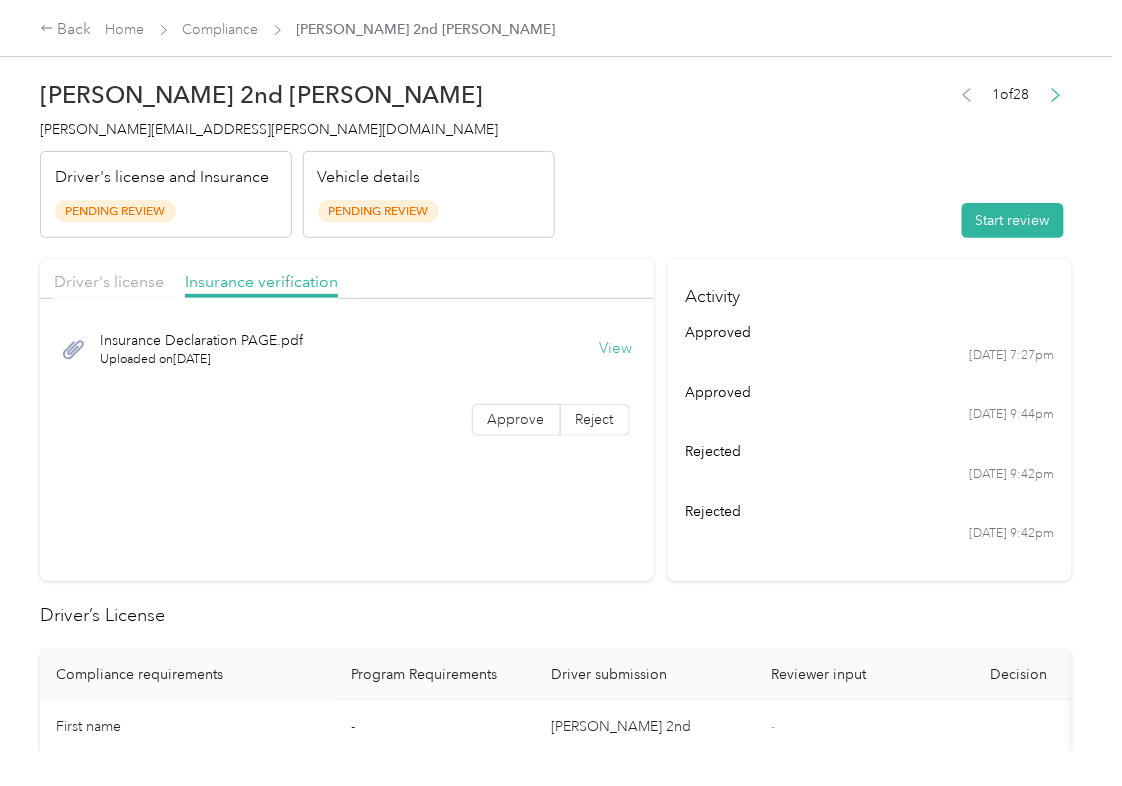click on "Start review" at bounding box center [1013, 220] 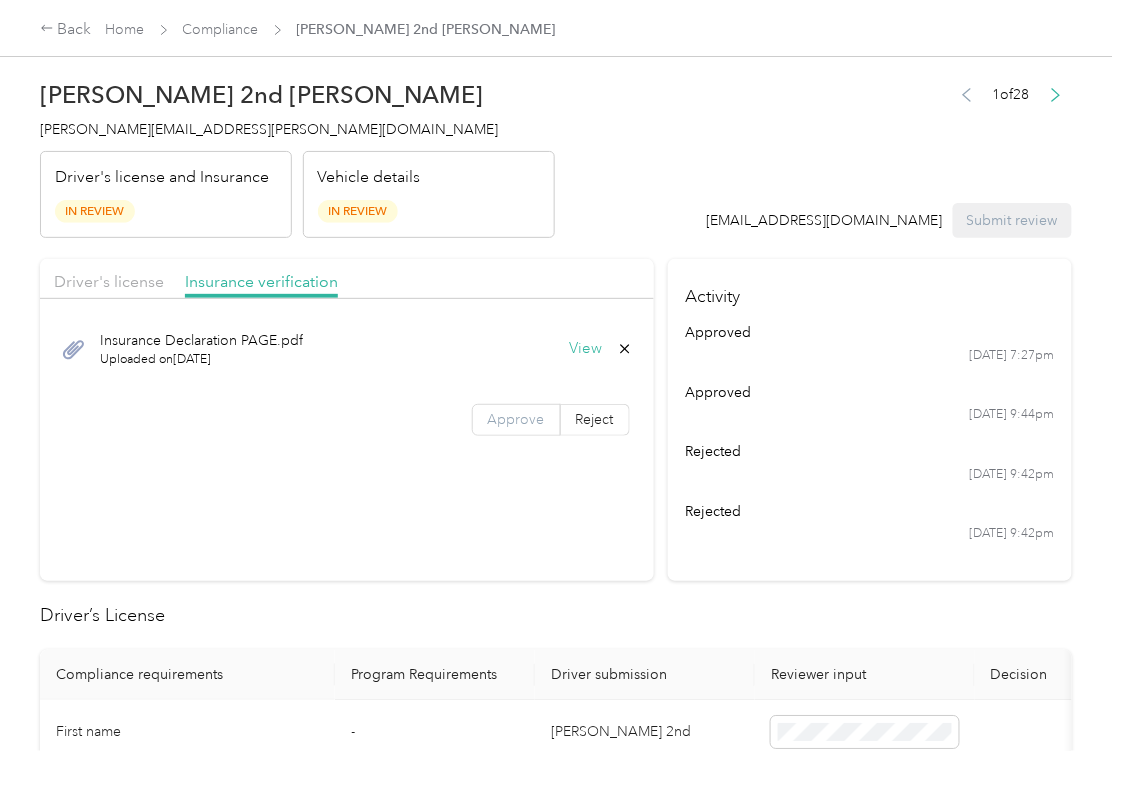 click on "Approve" at bounding box center (516, 419) 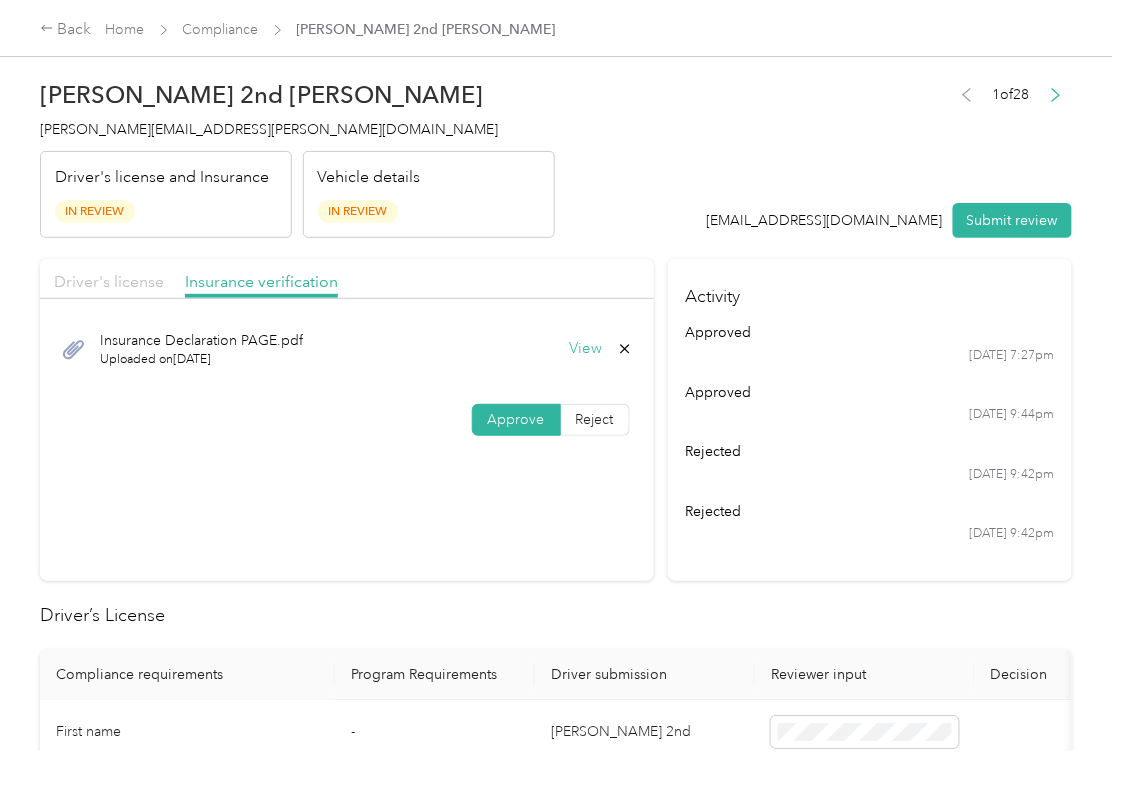 click on "Driver's license" at bounding box center (109, 281) 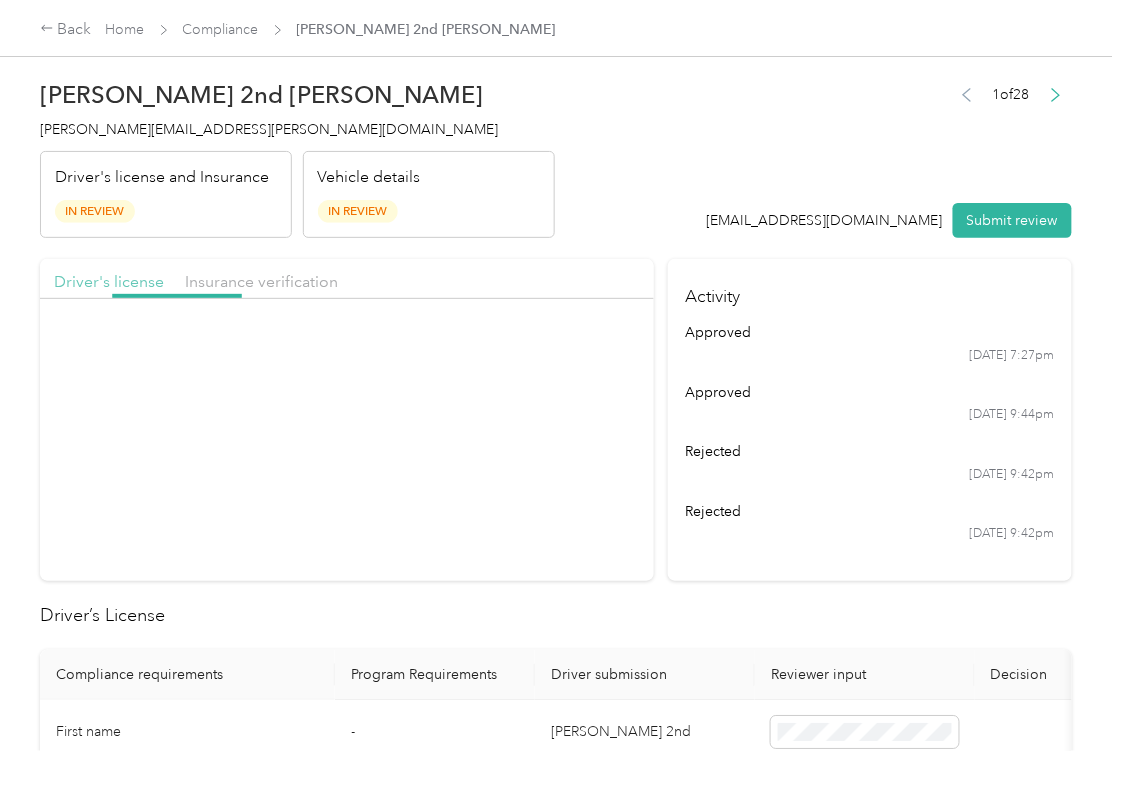 click on "Driver's license" at bounding box center [109, 281] 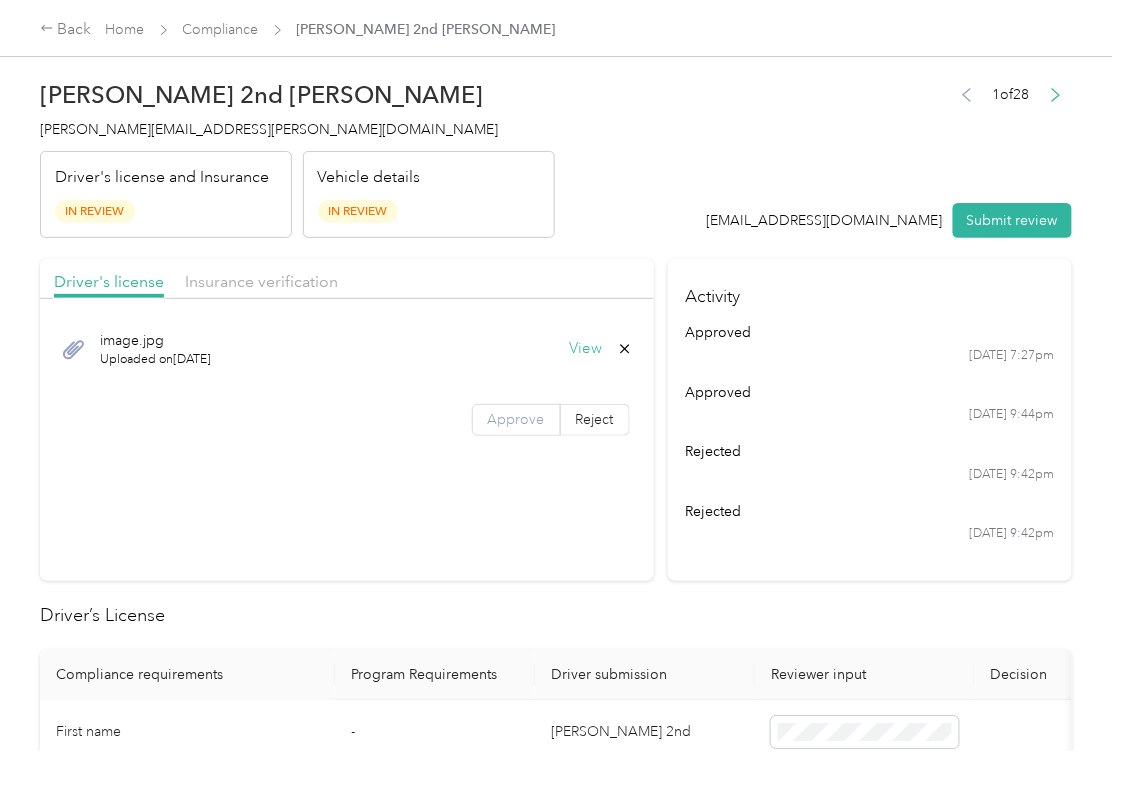 click on "Approve" at bounding box center (516, 419) 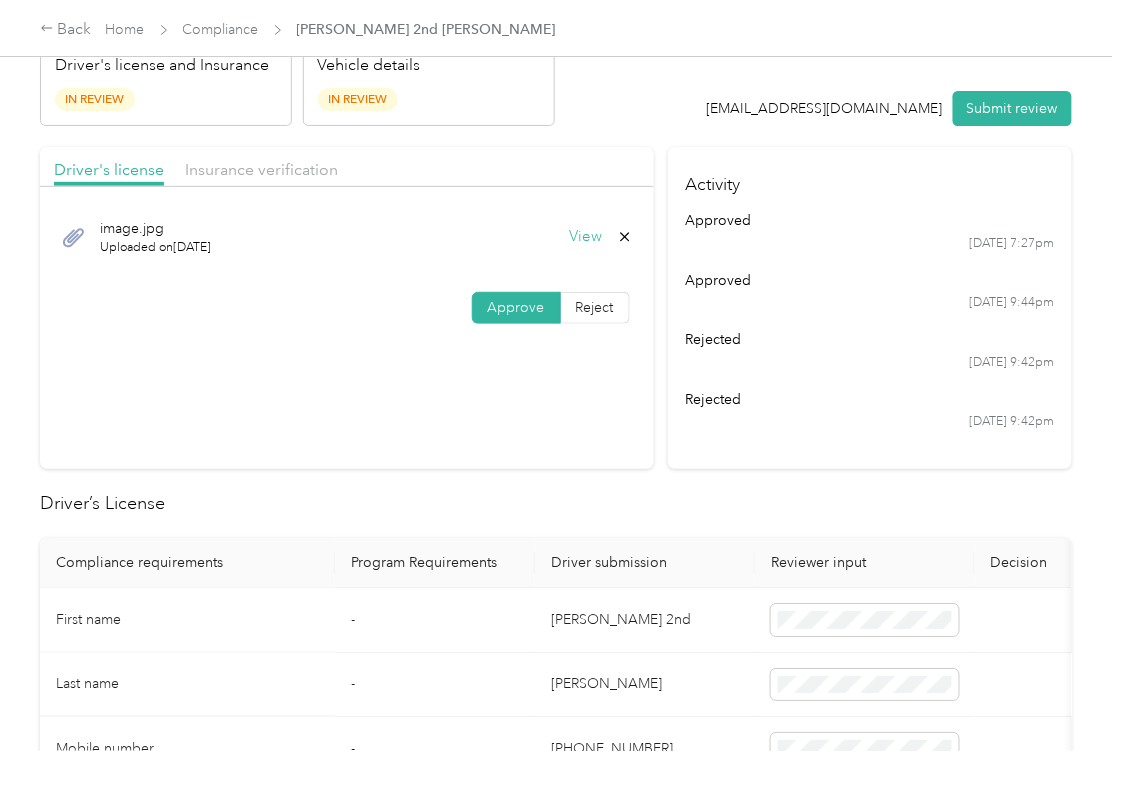 scroll, scrollTop: 266, scrollLeft: 0, axis: vertical 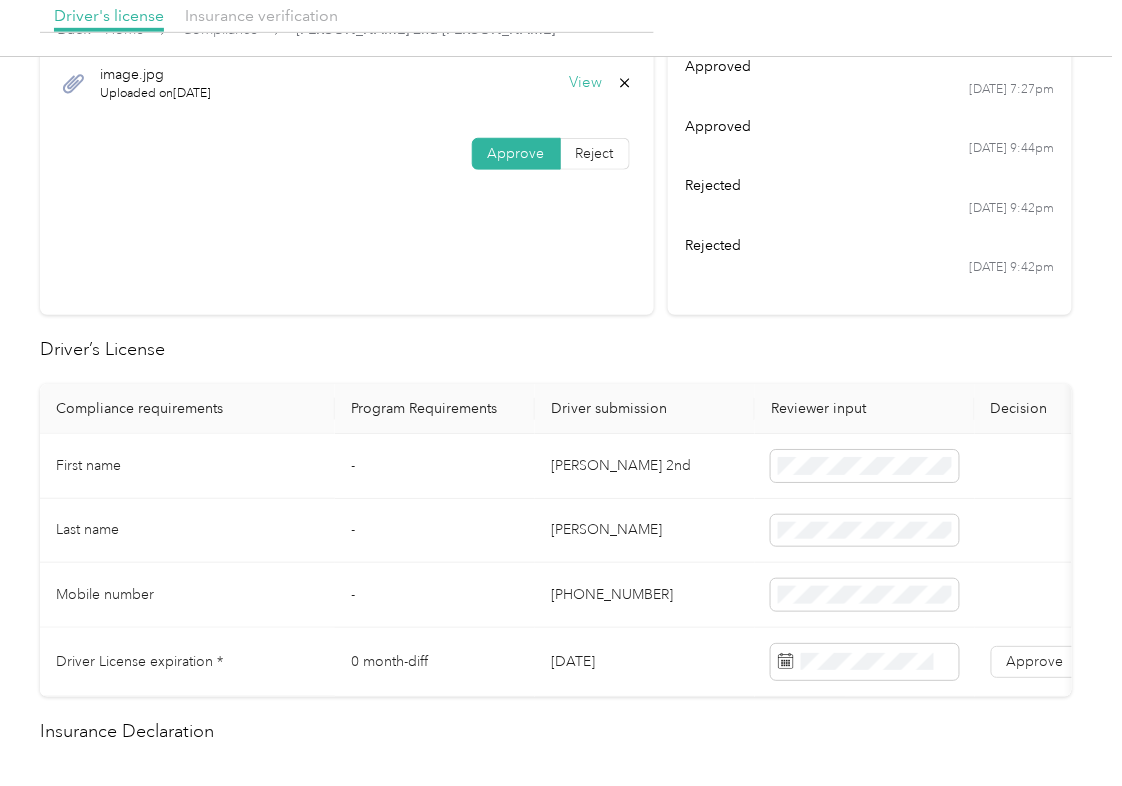 click on "[DATE]" at bounding box center (645, 662) 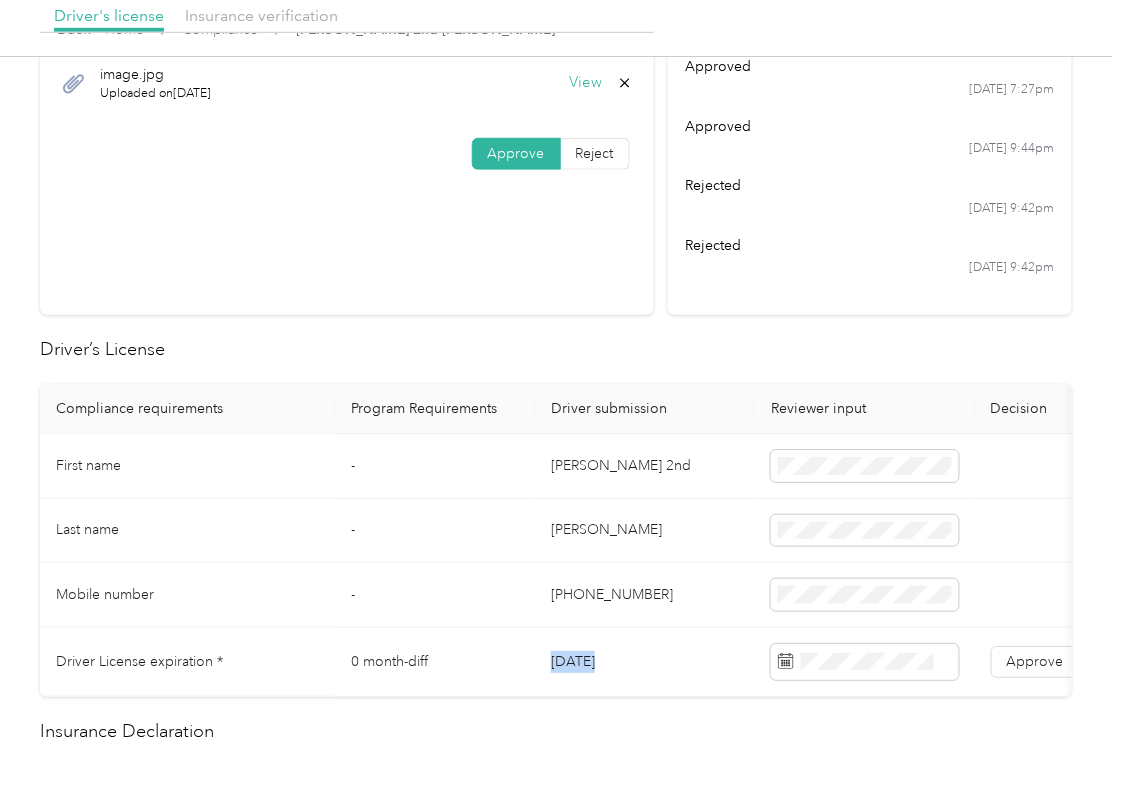 click on "[DATE]" at bounding box center (645, 662) 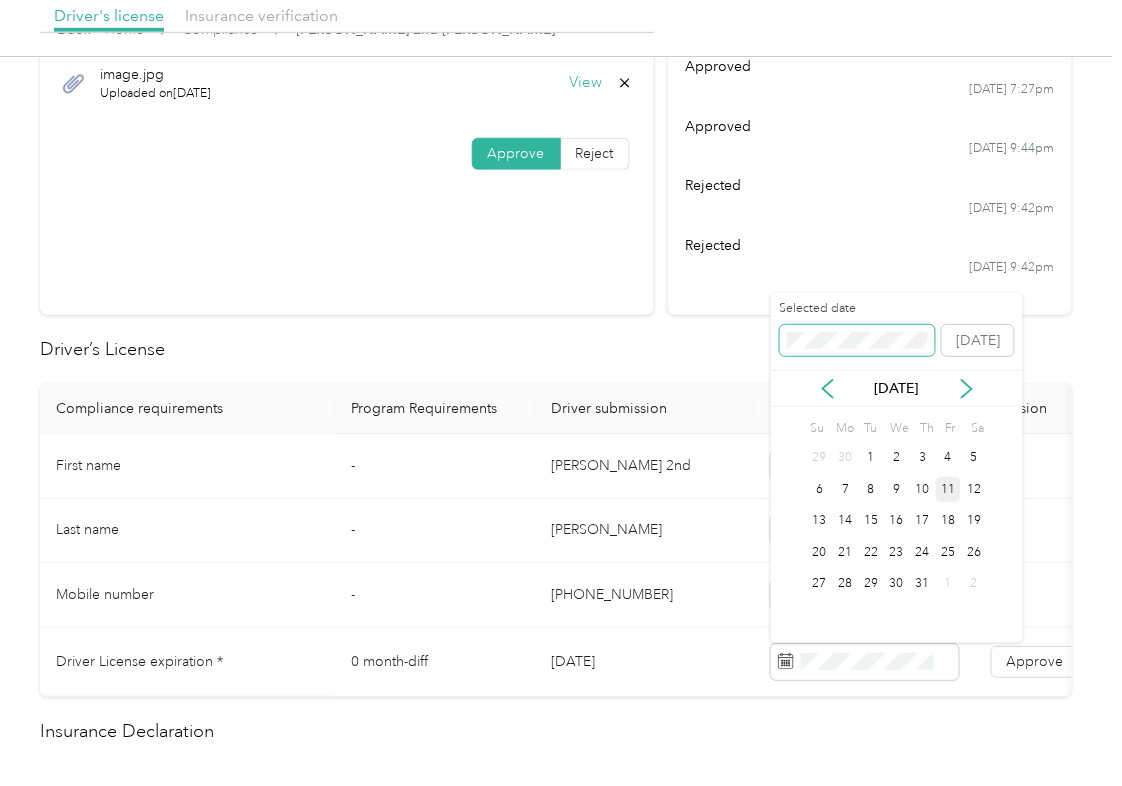 click at bounding box center (857, 341) 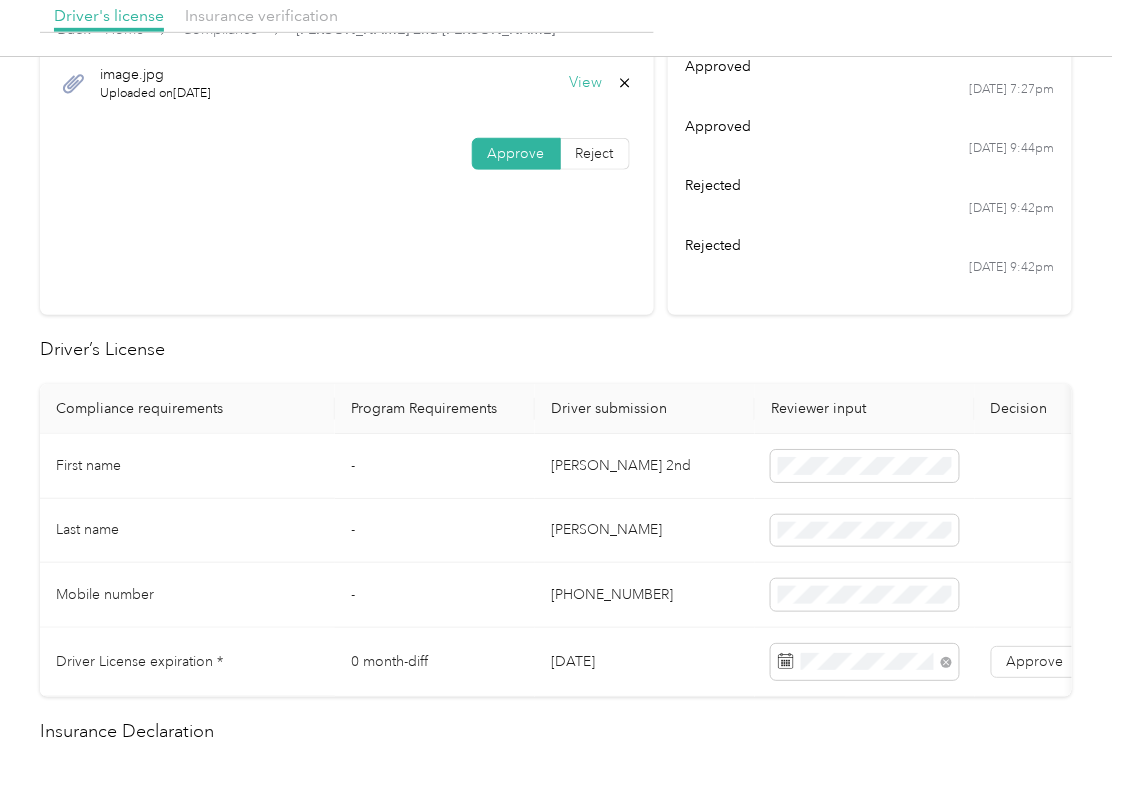 drag, startPoint x: 669, startPoint y: 342, endPoint x: 701, endPoint y: 354, distance: 34.176014 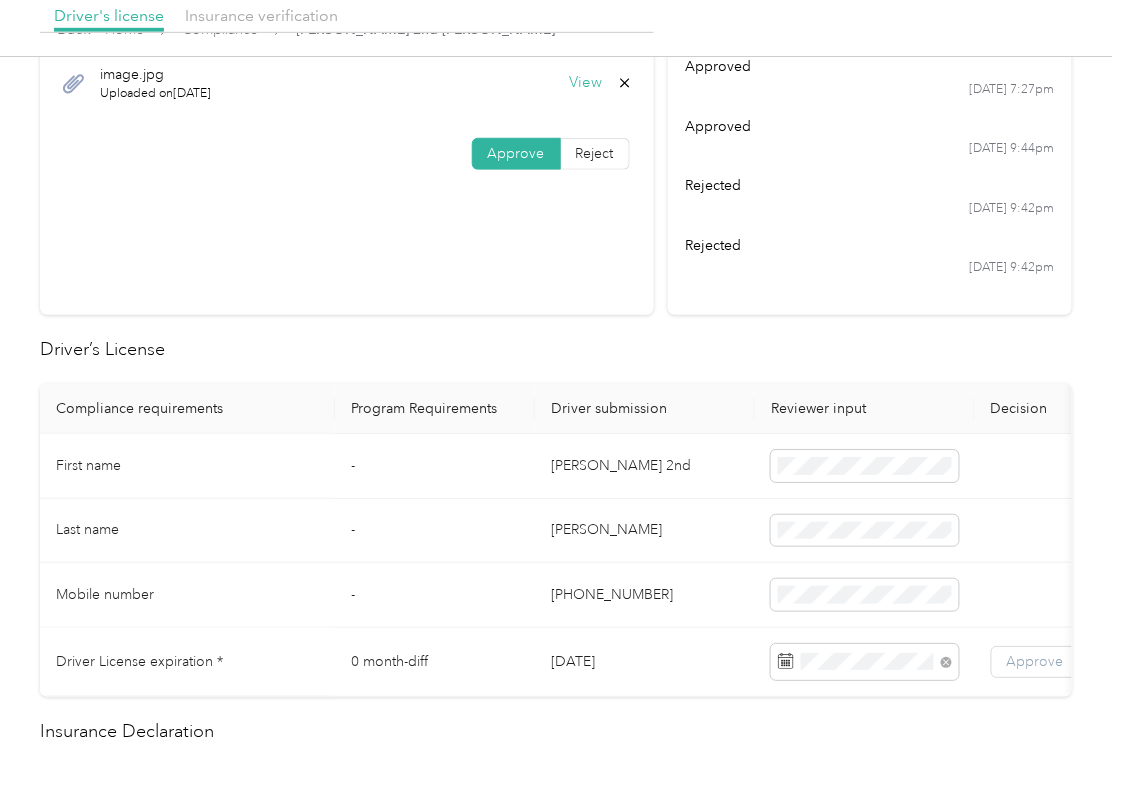 click on "Approve" at bounding box center (1035, 661) 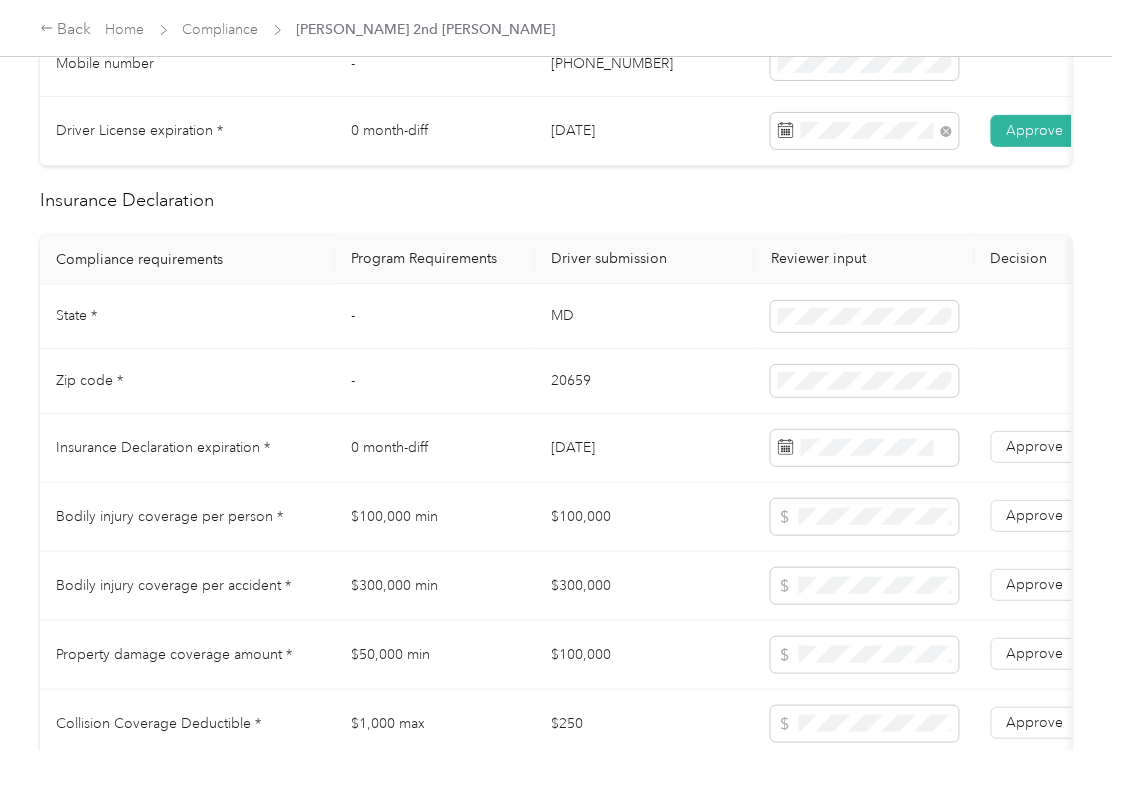 scroll, scrollTop: 800, scrollLeft: 0, axis: vertical 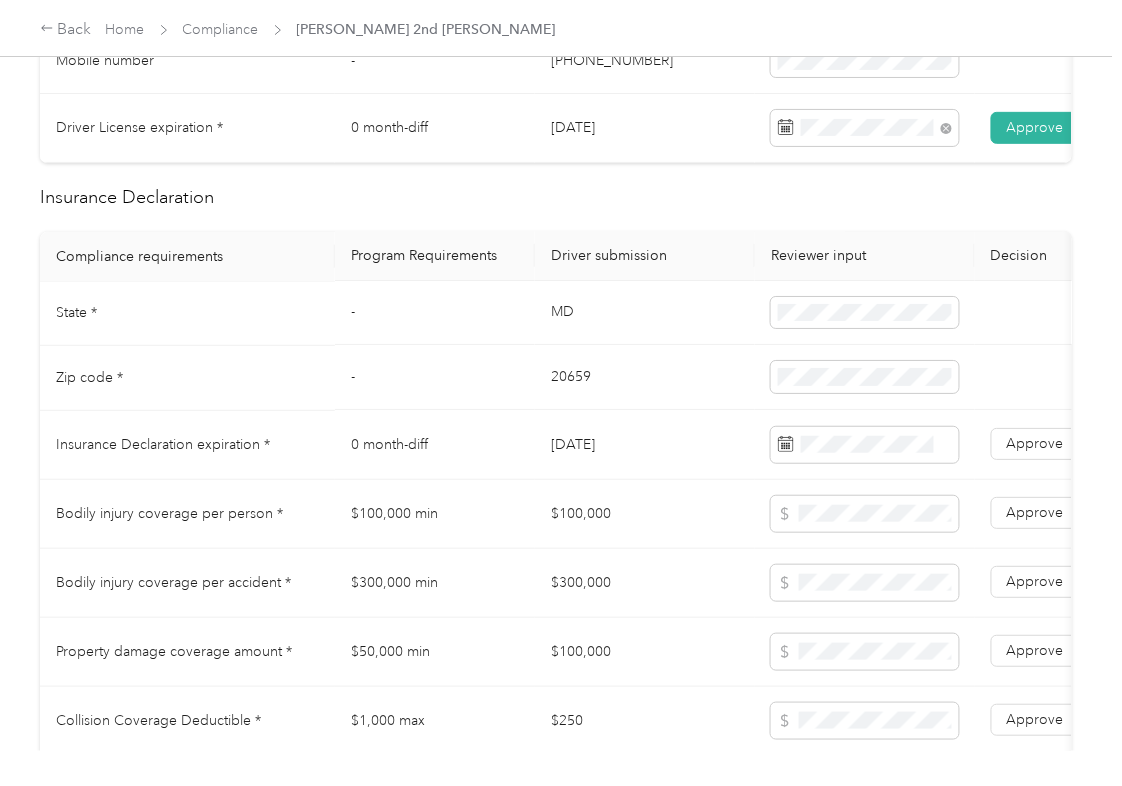 click on "MD" at bounding box center [645, 314] 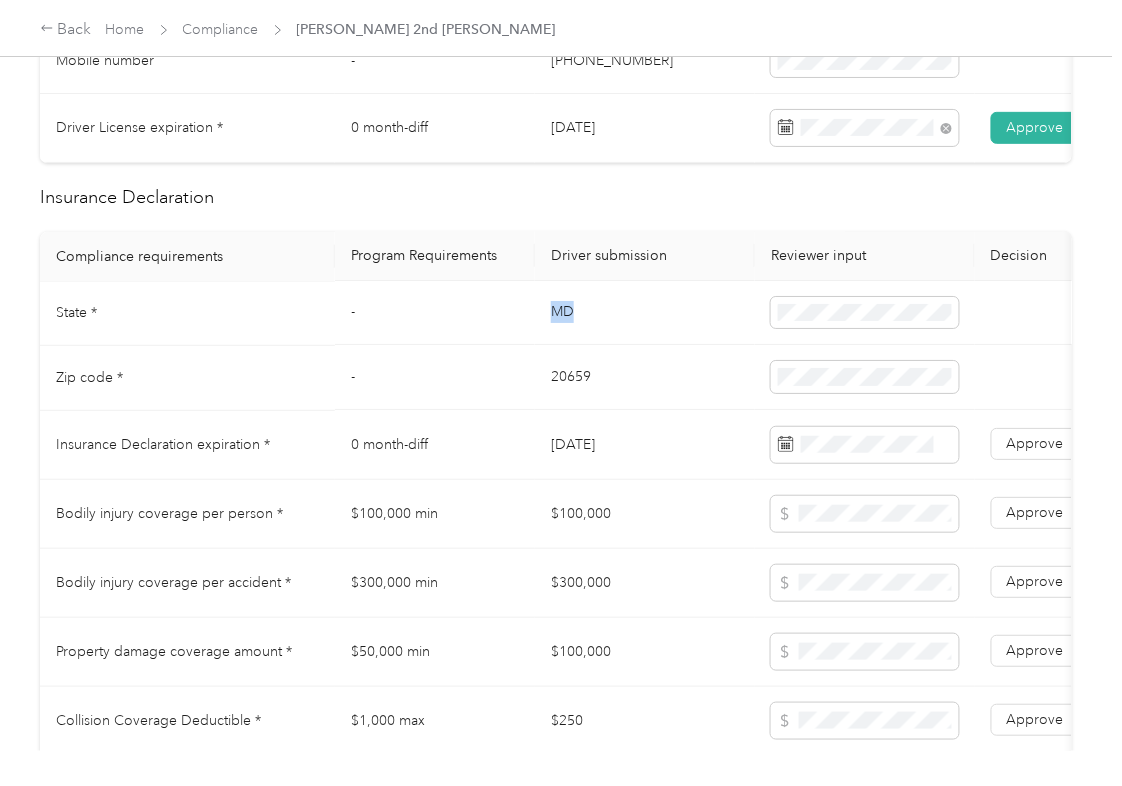 click on "MD" at bounding box center [645, 314] 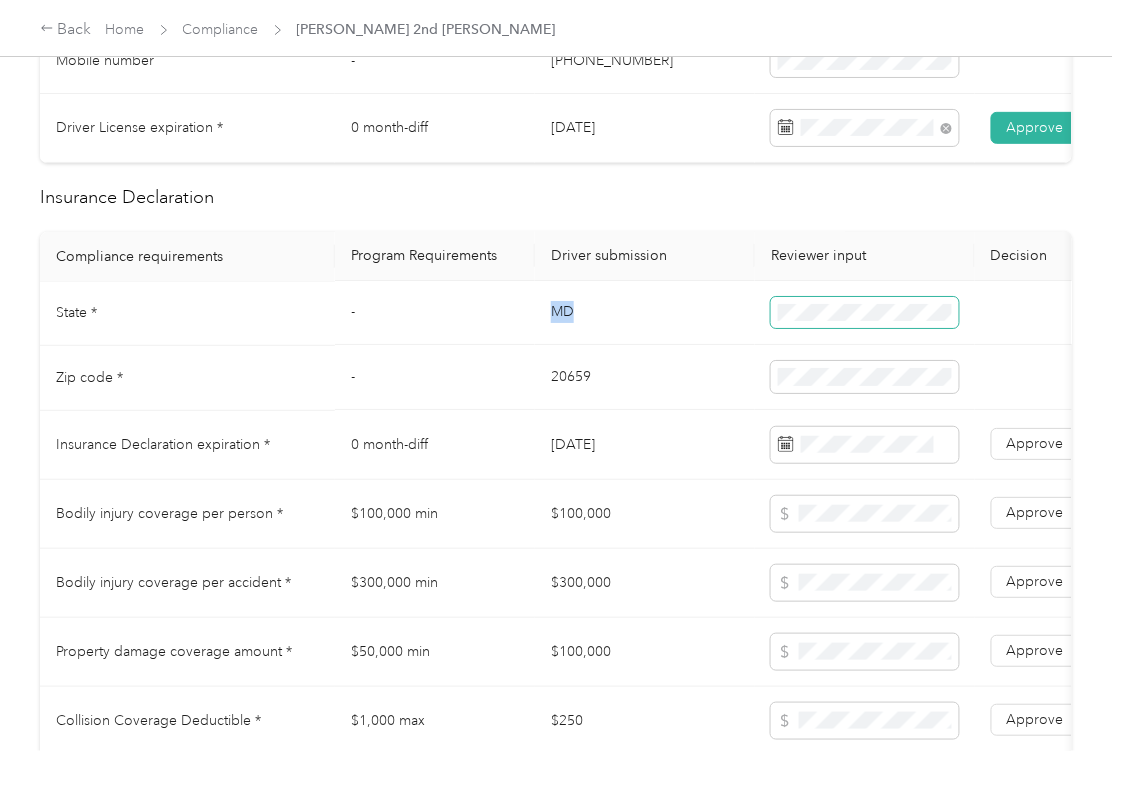 copy on "MD" 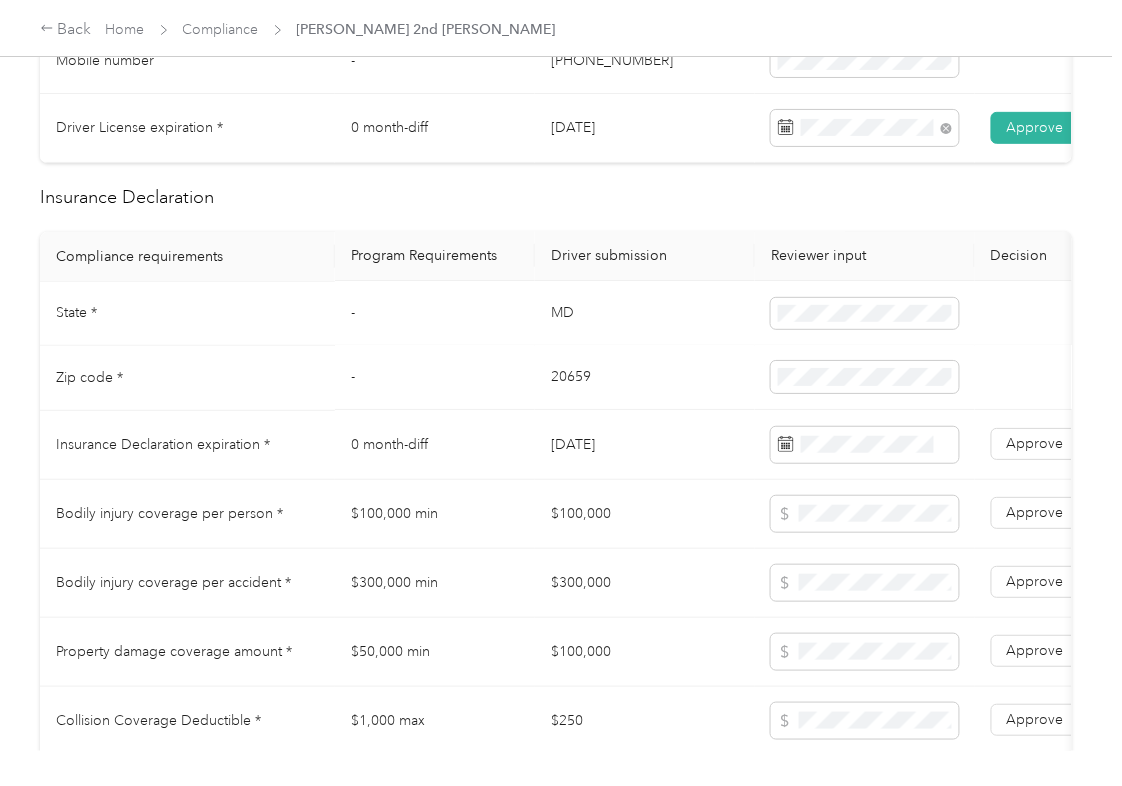 click on "20659" at bounding box center [645, 378] 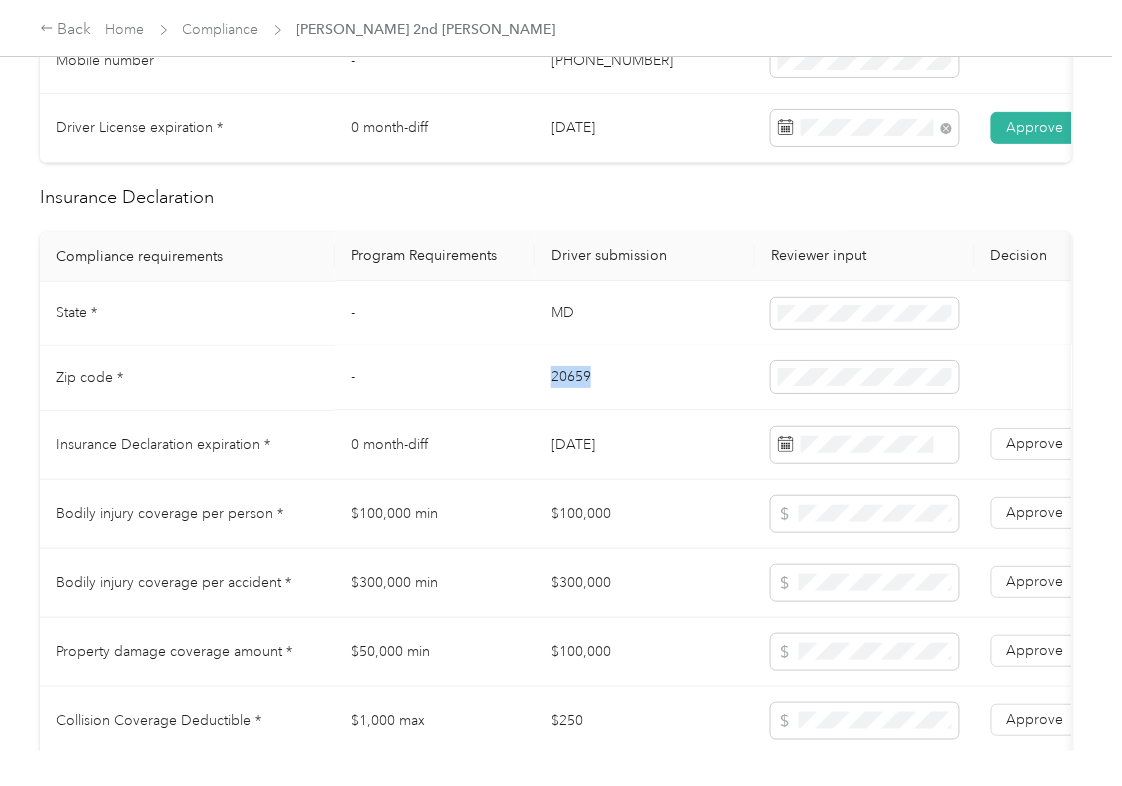 click on "20659" at bounding box center (645, 378) 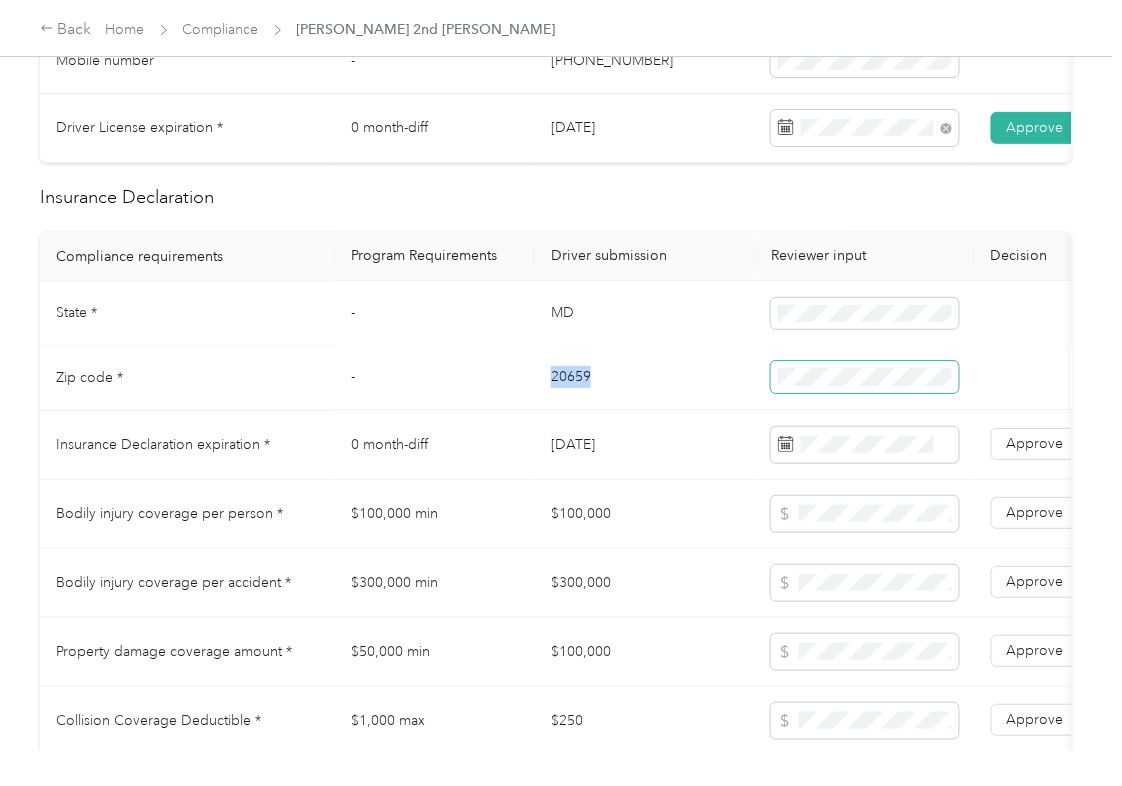 copy on "20659" 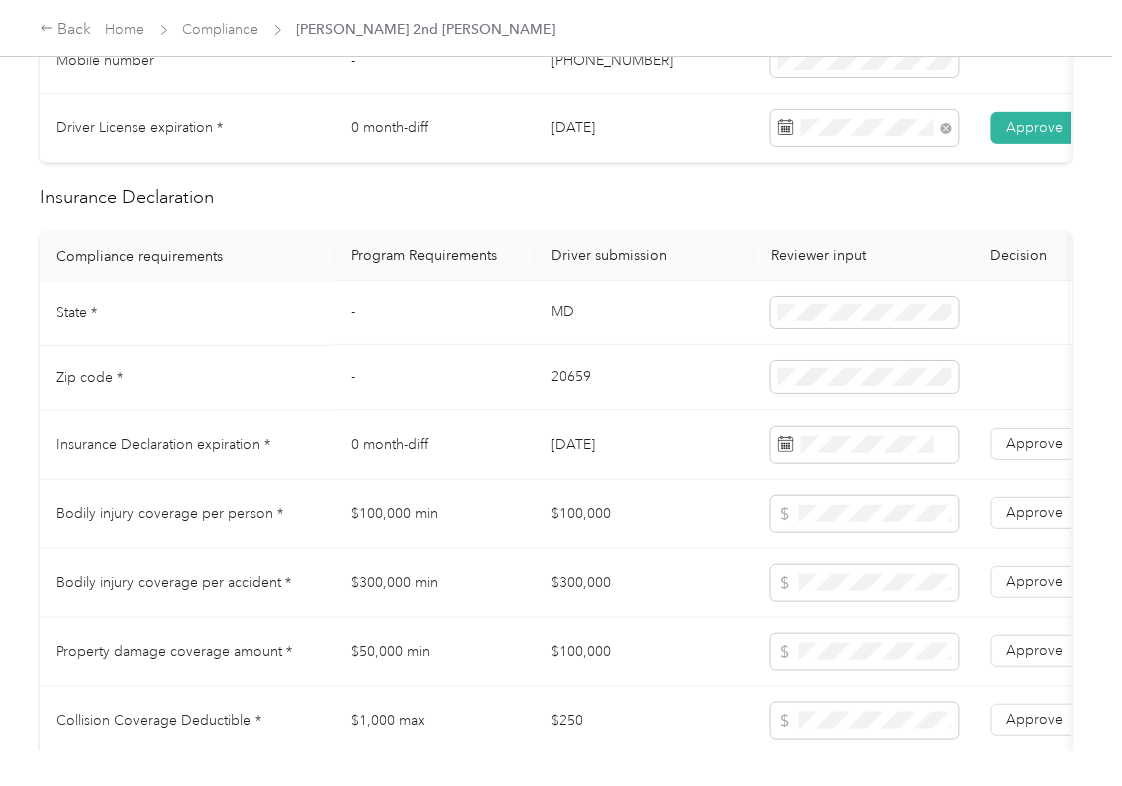 click on "MD" at bounding box center (645, 314) 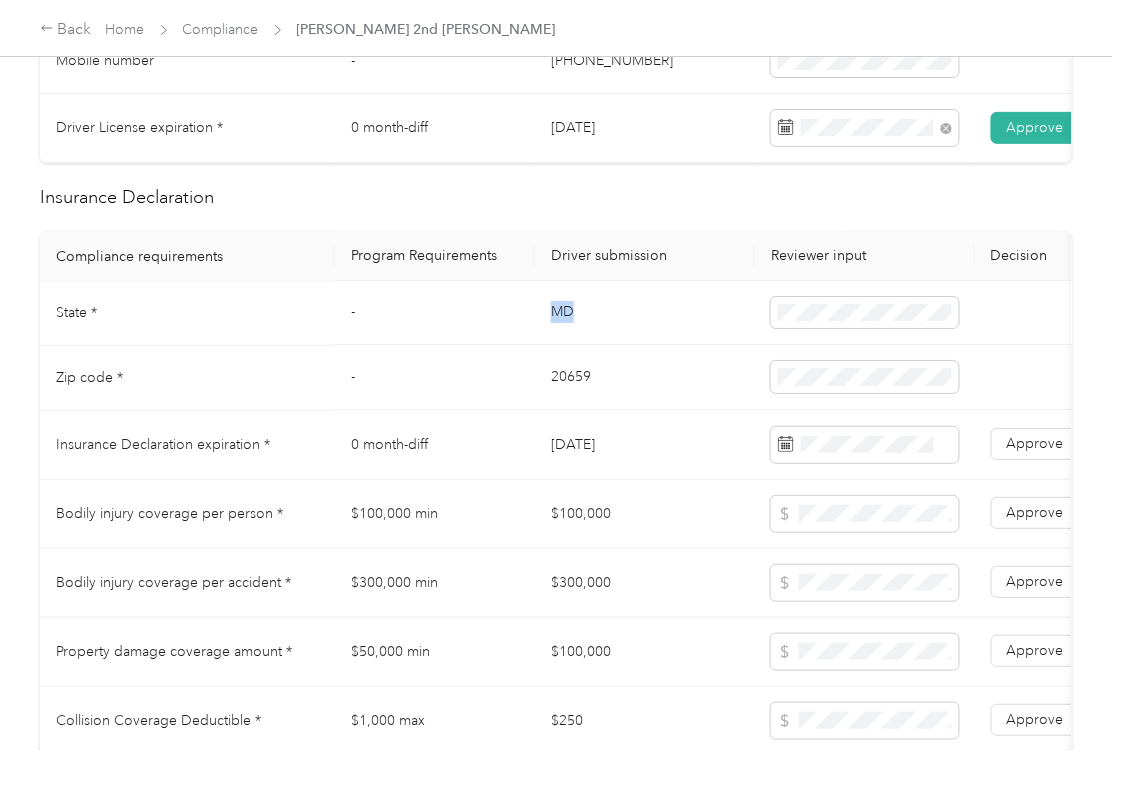 click on "MD" at bounding box center [645, 314] 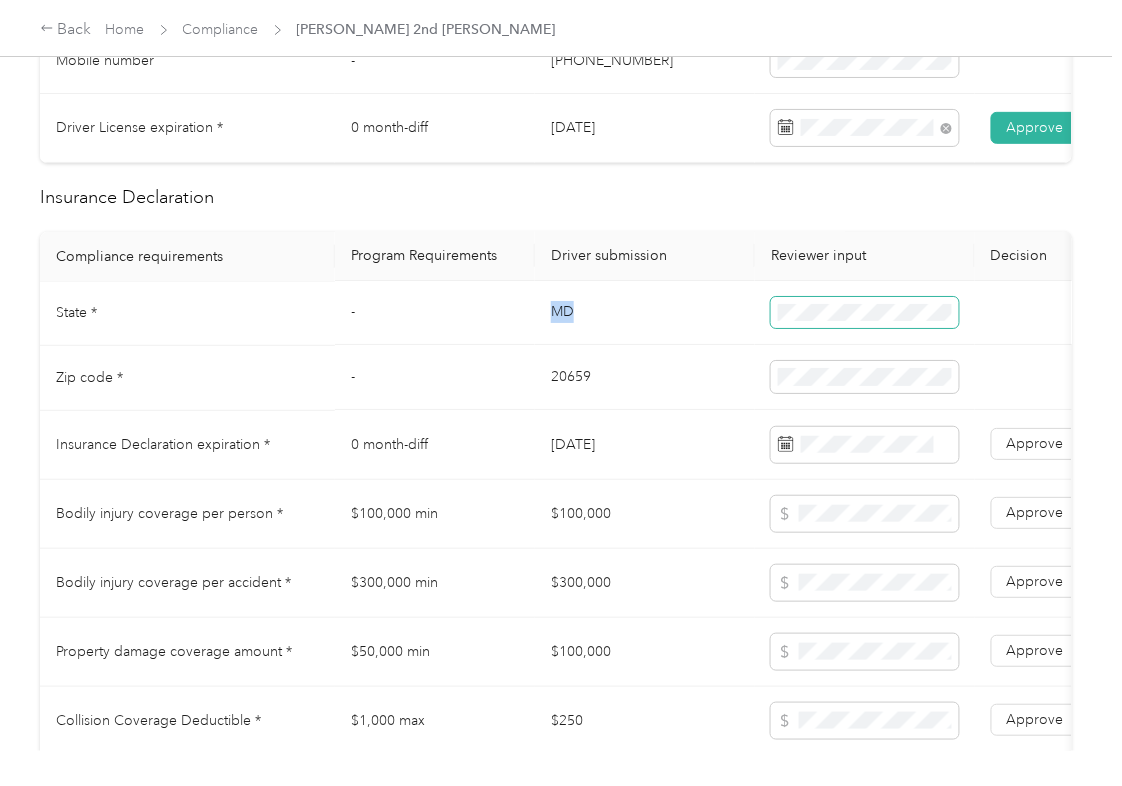 copy on "MD" 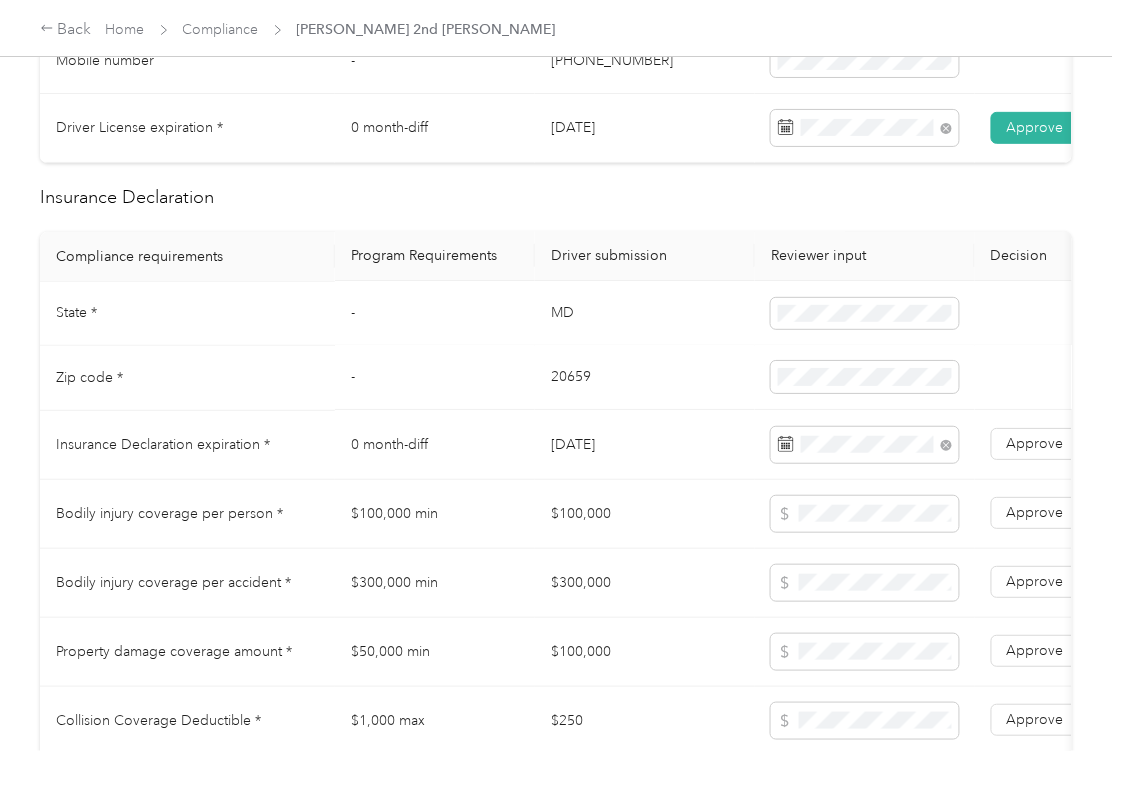 click on "-" at bounding box center (435, 378) 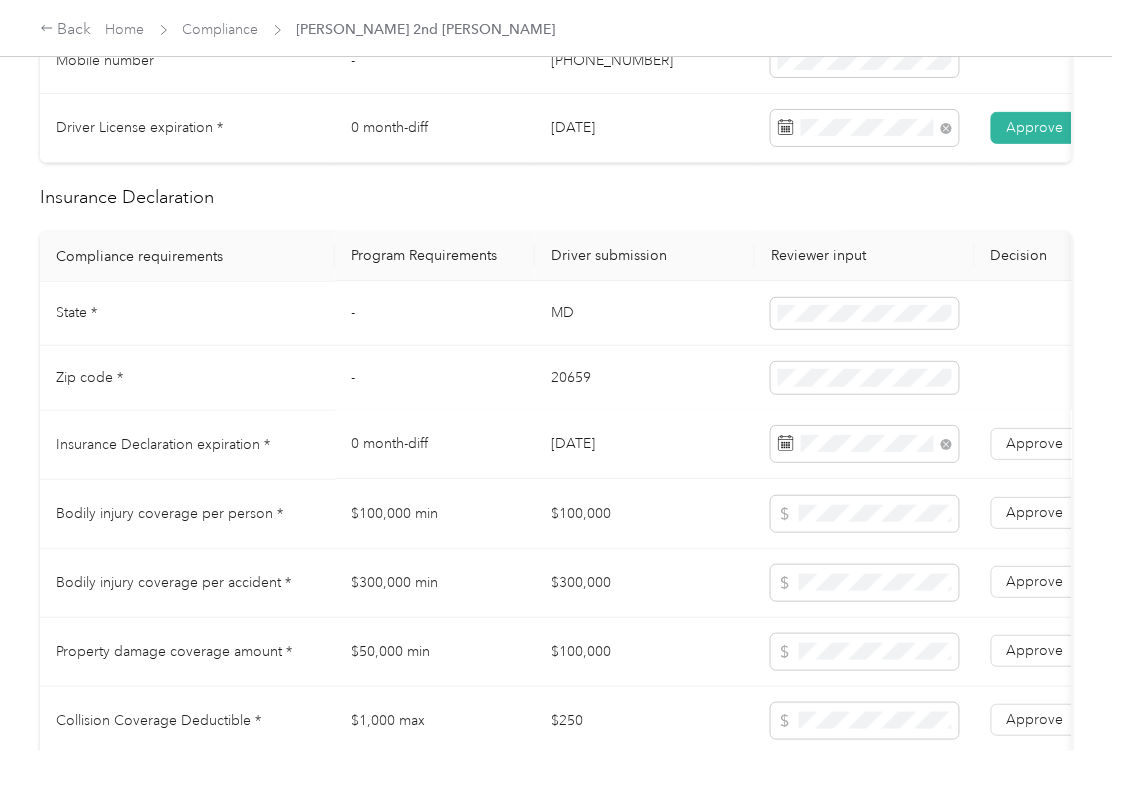 drag, startPoint x: 976, startPoint y: 462, endPoint x: 1050, endPoint y: 470, distance: 74.431175 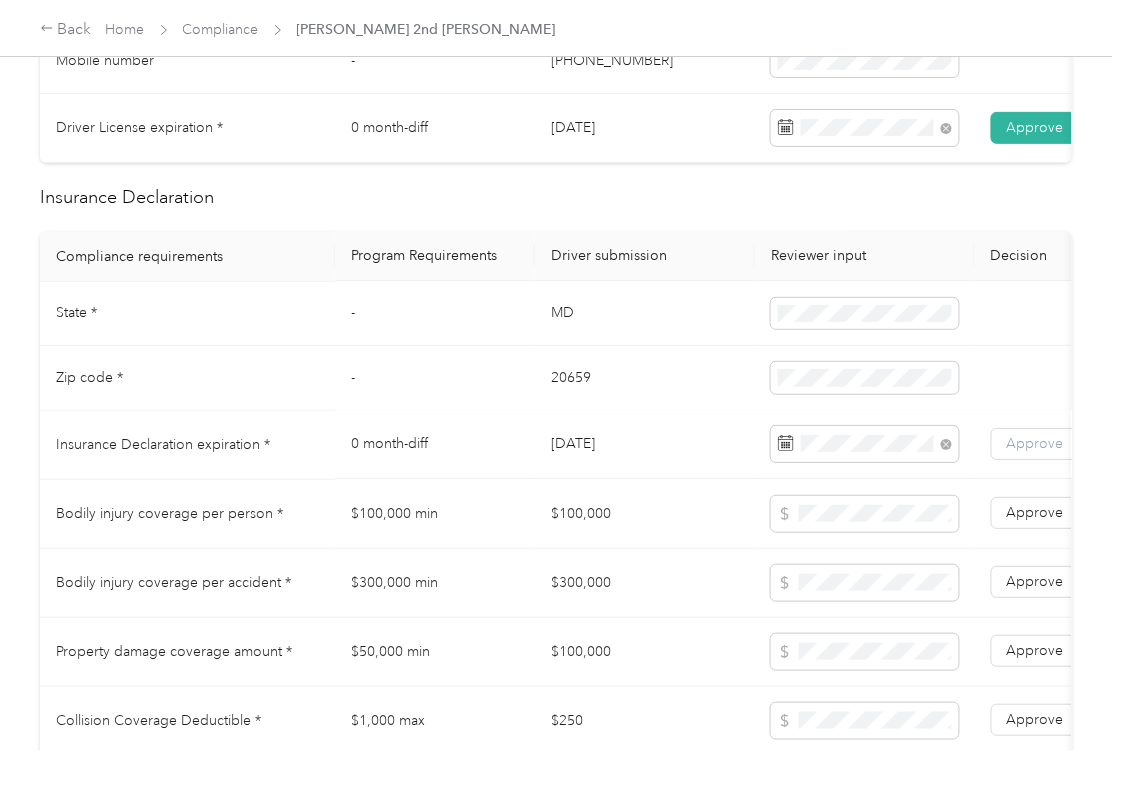 click on "Approve" at bounding box center (1035, 444) 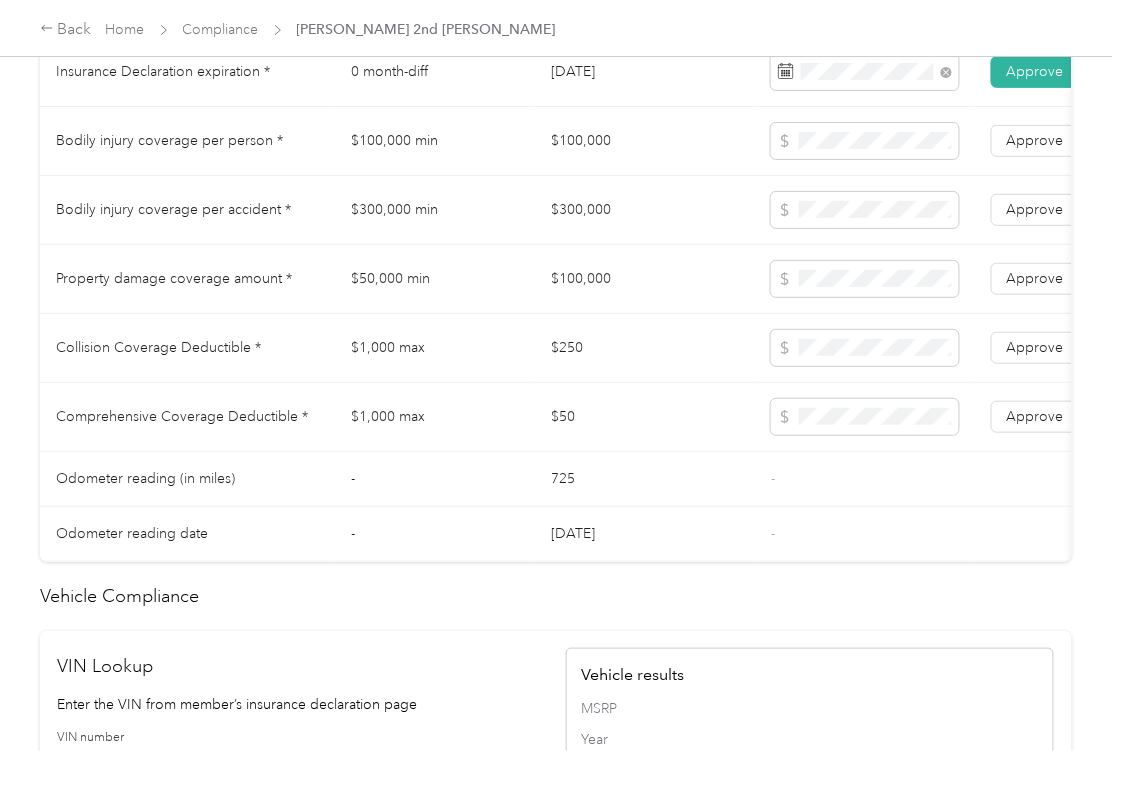 scroll, scrollTop: 1733, scrollLeft: 0, axis: vertical 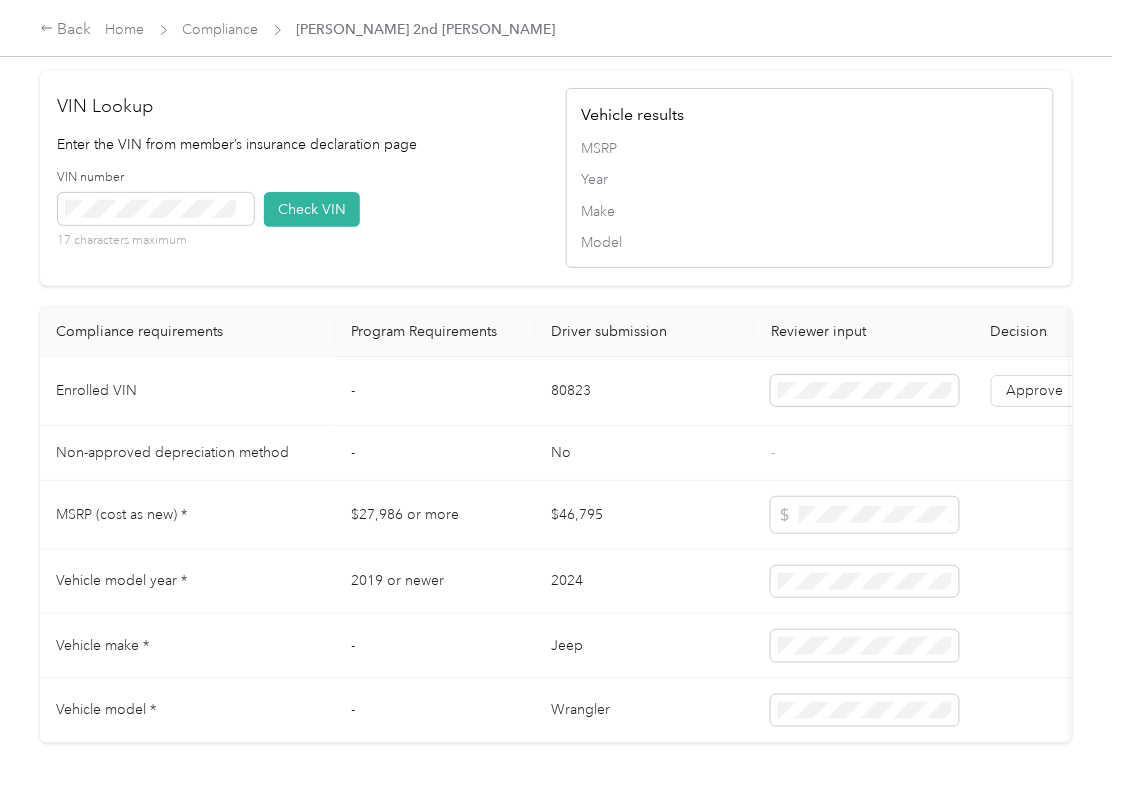 click on "80823" at bounding box center [645, 391] 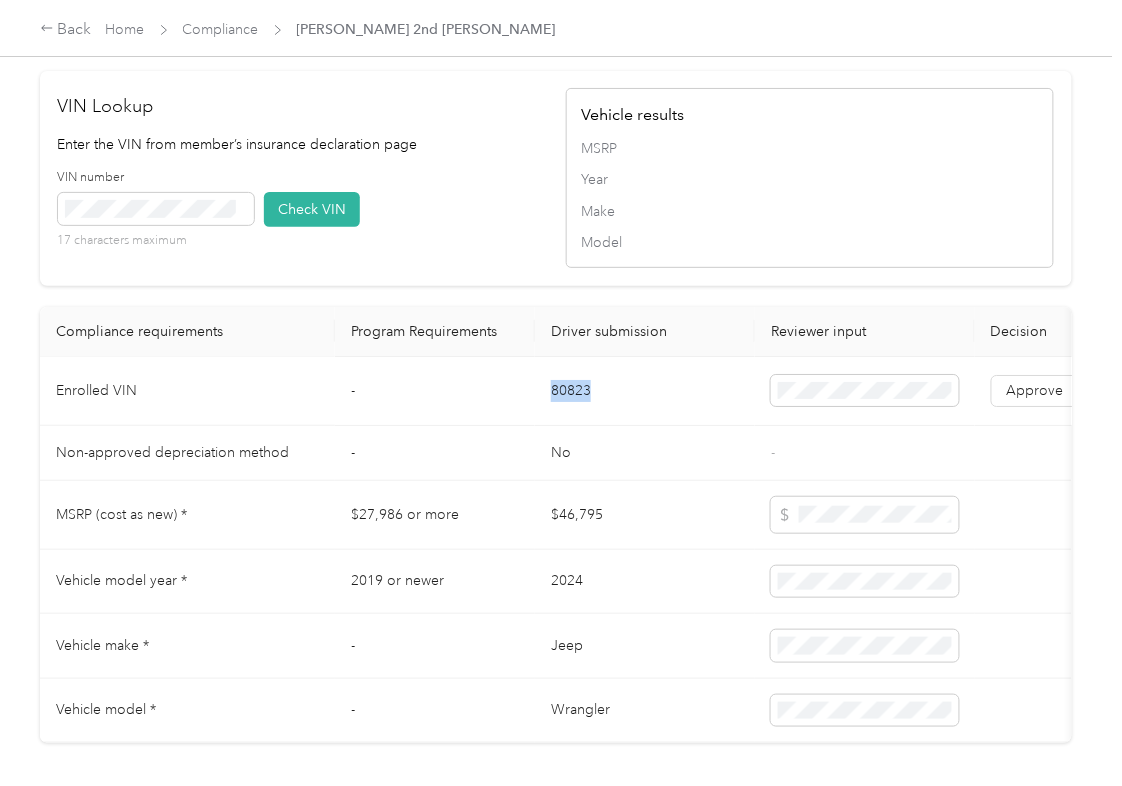 click on "80823" at bounding box center (645, 391) 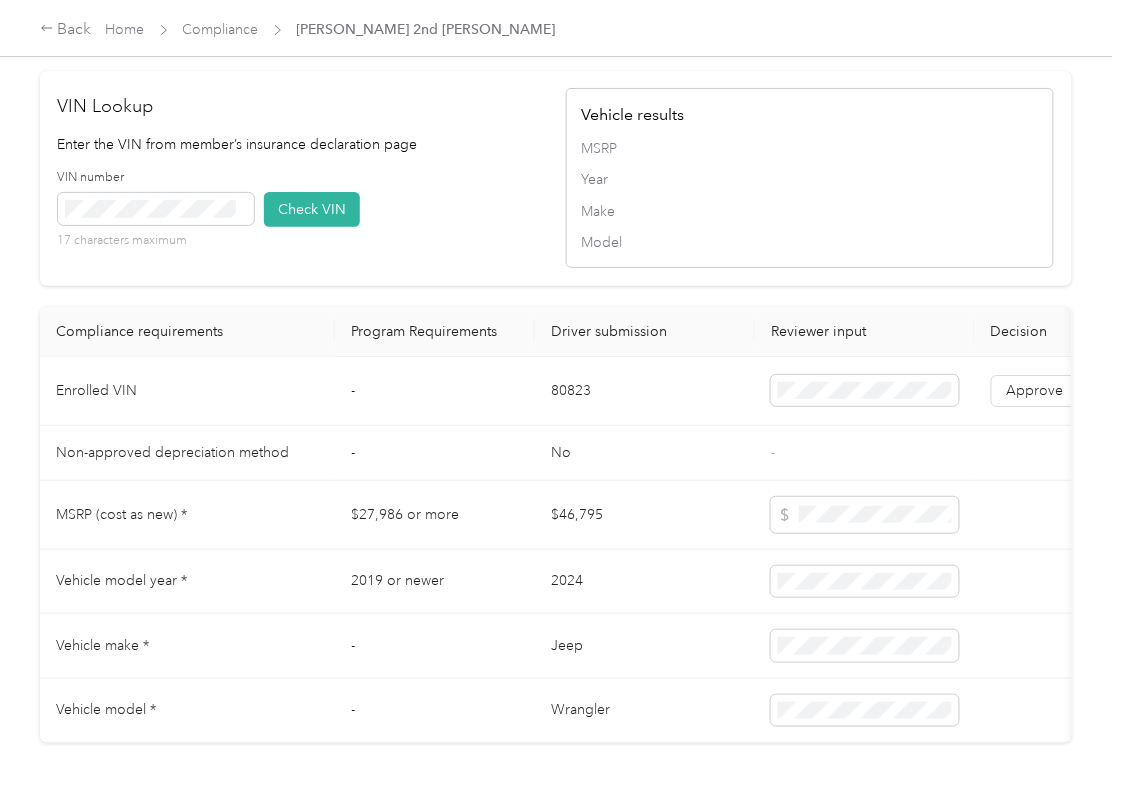 click on "VIN number   17 characters maximum Check VIN" at bounding box center (302, 216) 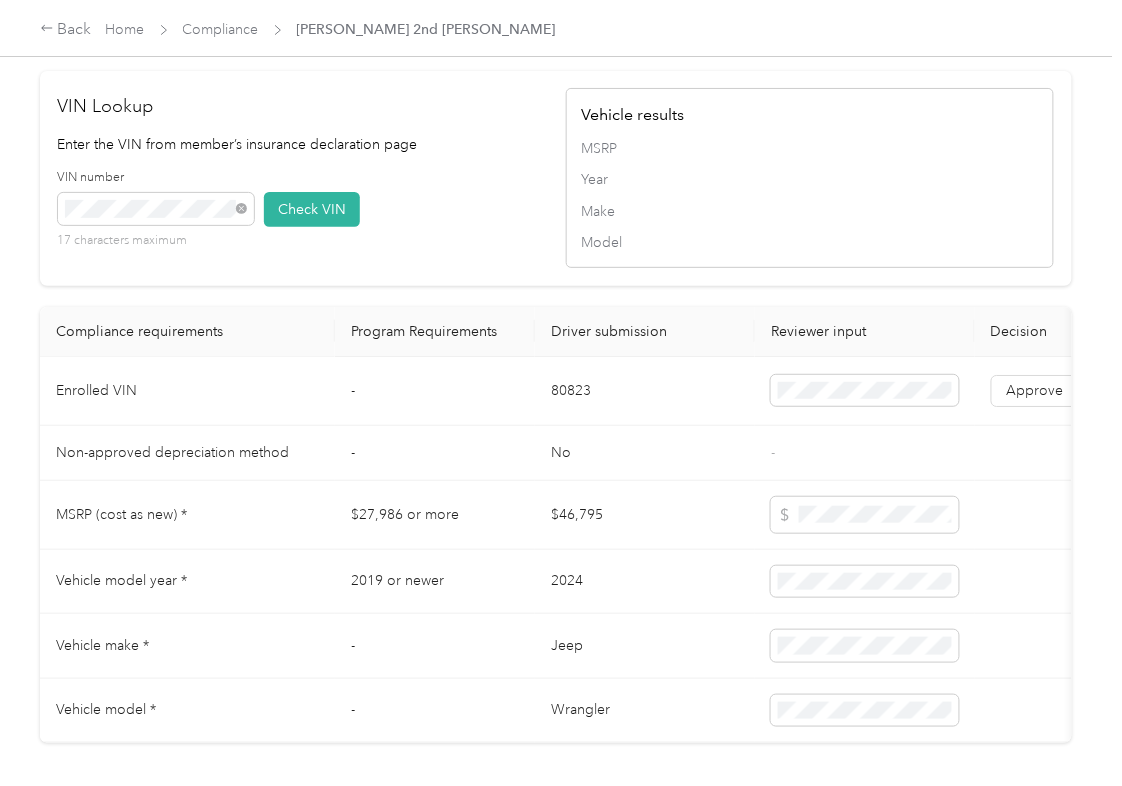 click on "VIN number   17 characters maximum Check VIN" at bounding box center (302, 216) 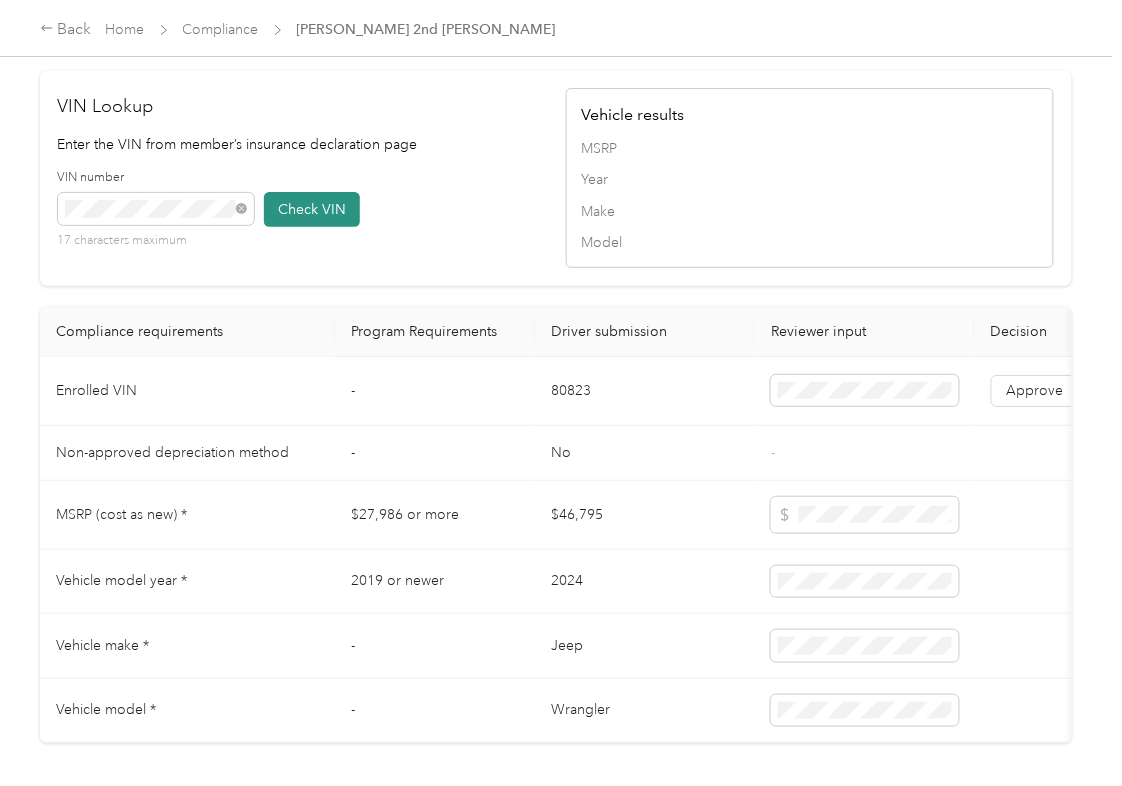 click on "Check VIN" at bounding box center [312, 209] 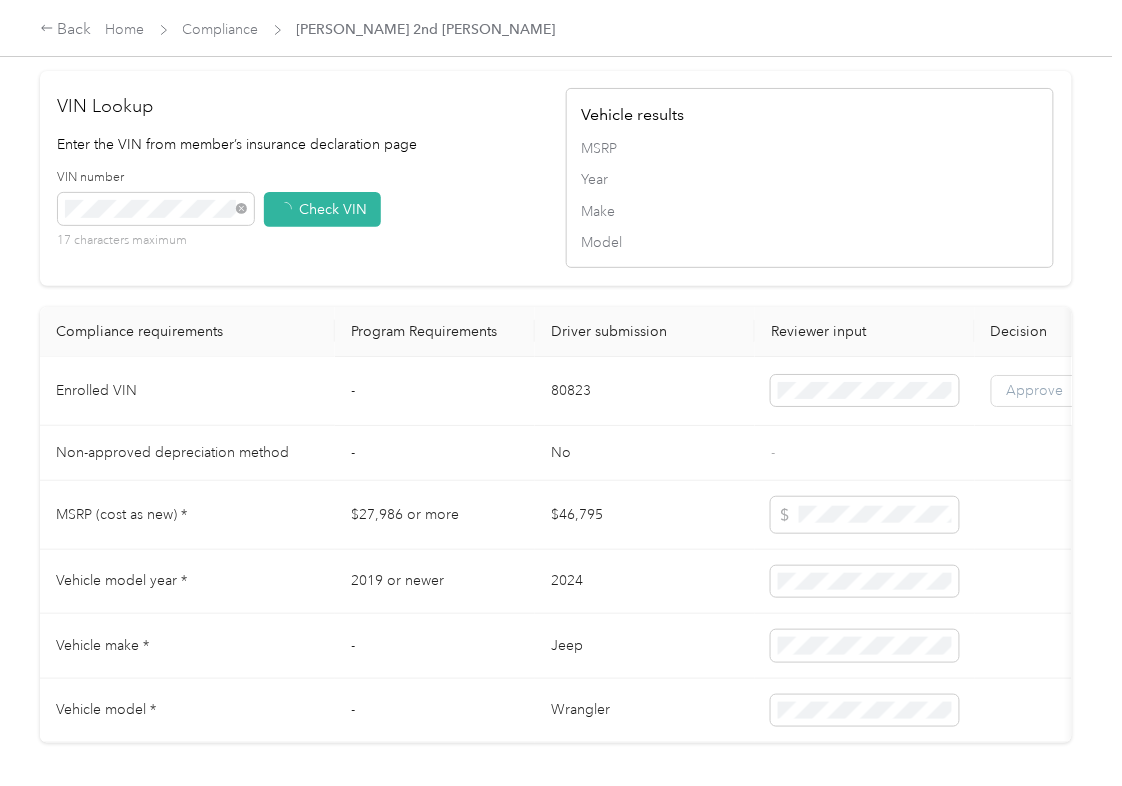 click on "Approve" at bounding box center [1035, 390] 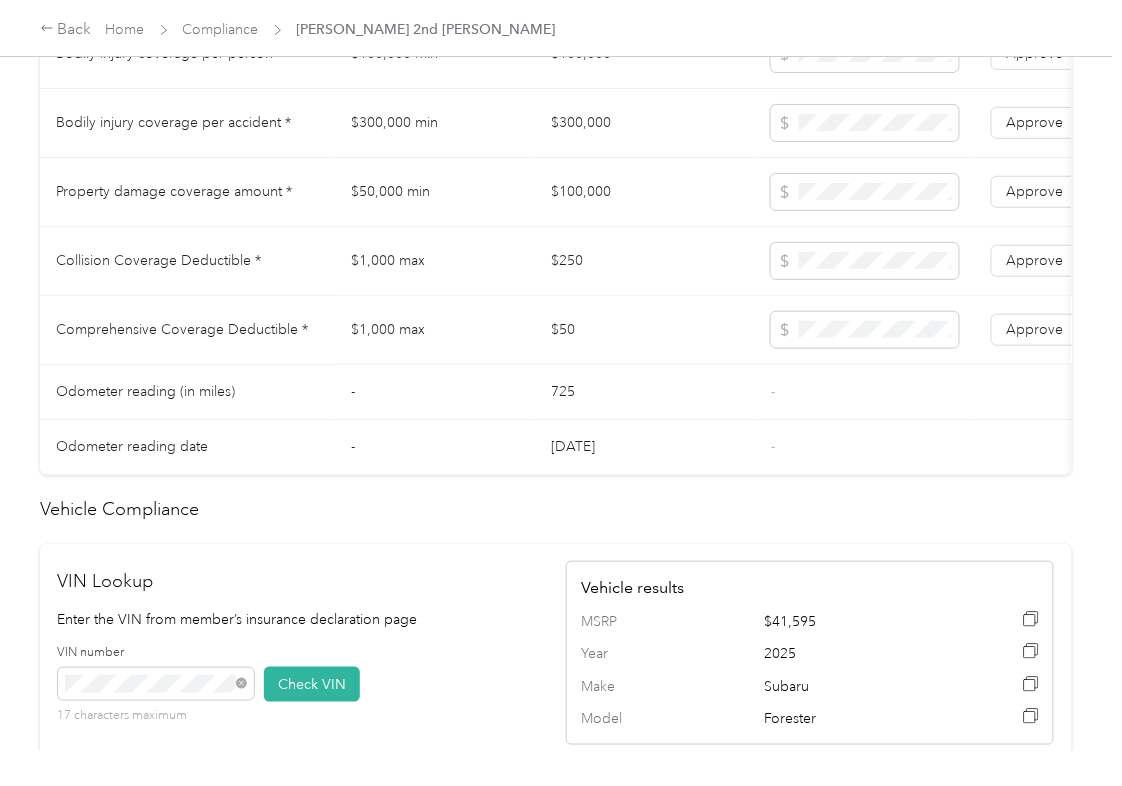 scroll, scrollTop: 1200, scrollLeft: 0, axis: vertical 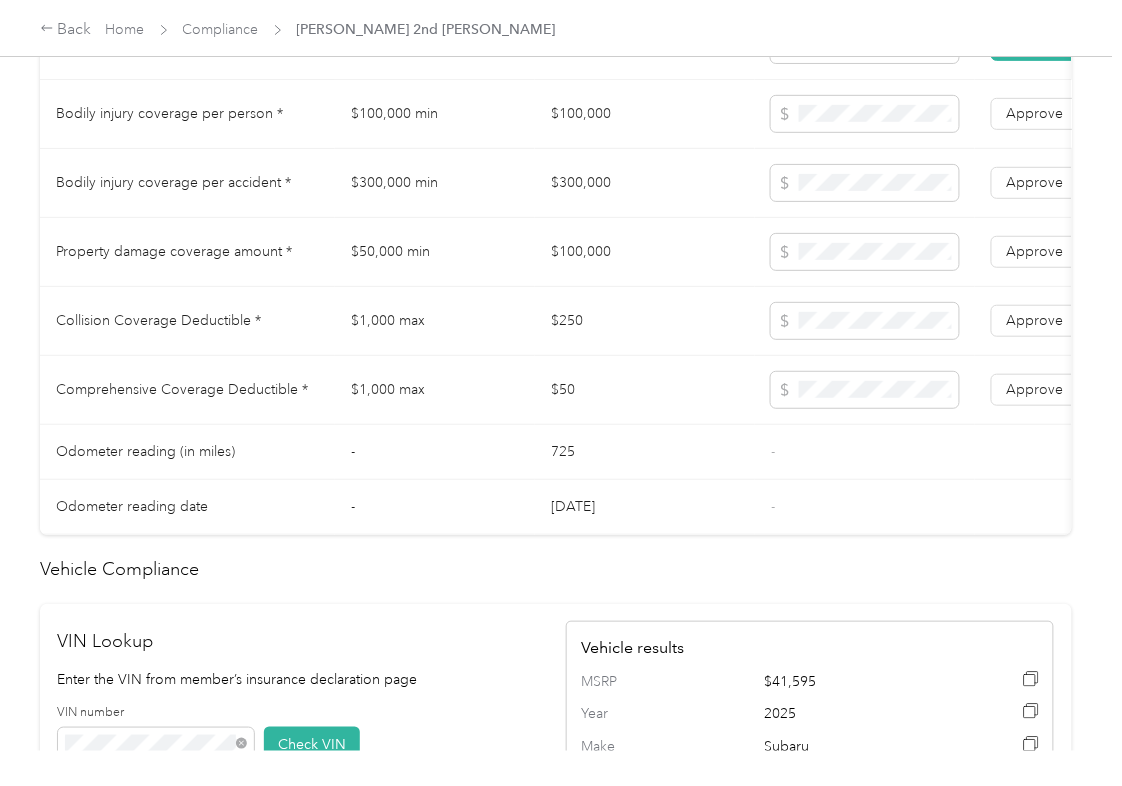 click on "$100,000" at bounding box center (645, 114) 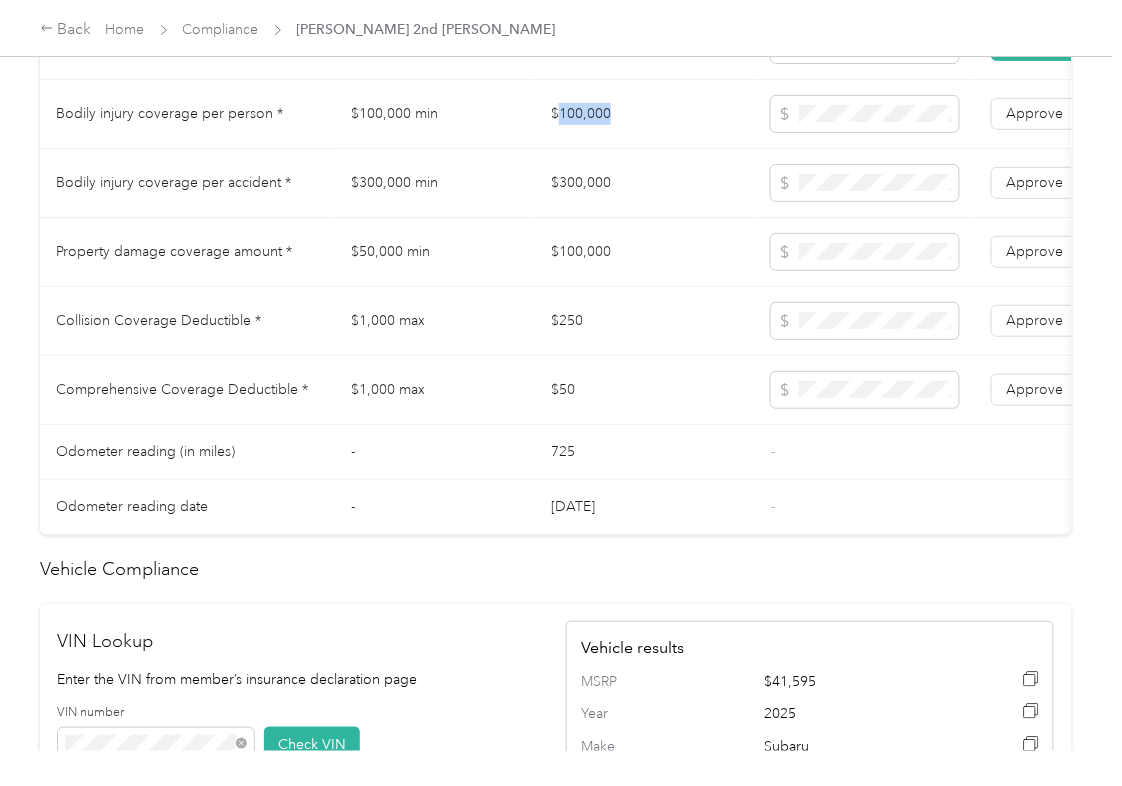 click on "$100,000" at bounding box center (645, 114) 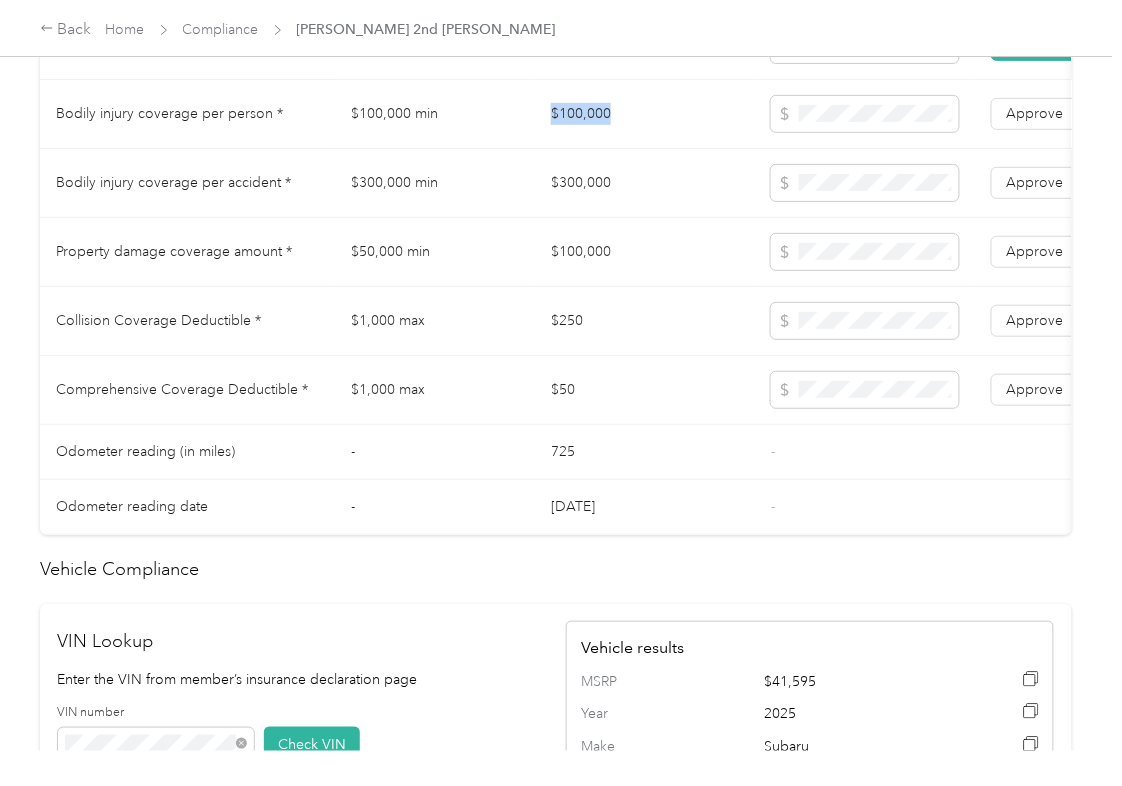 click on "$100,000" at bounding box center (645, 114) 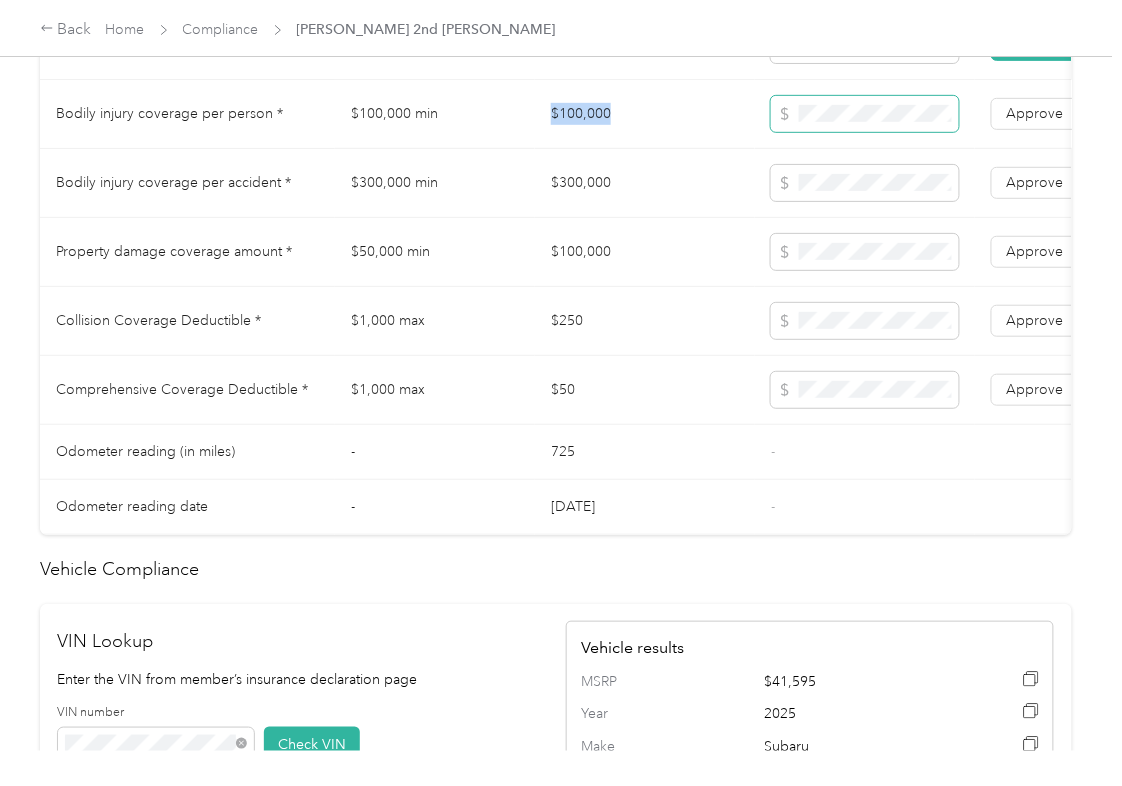copy on "$100,000" 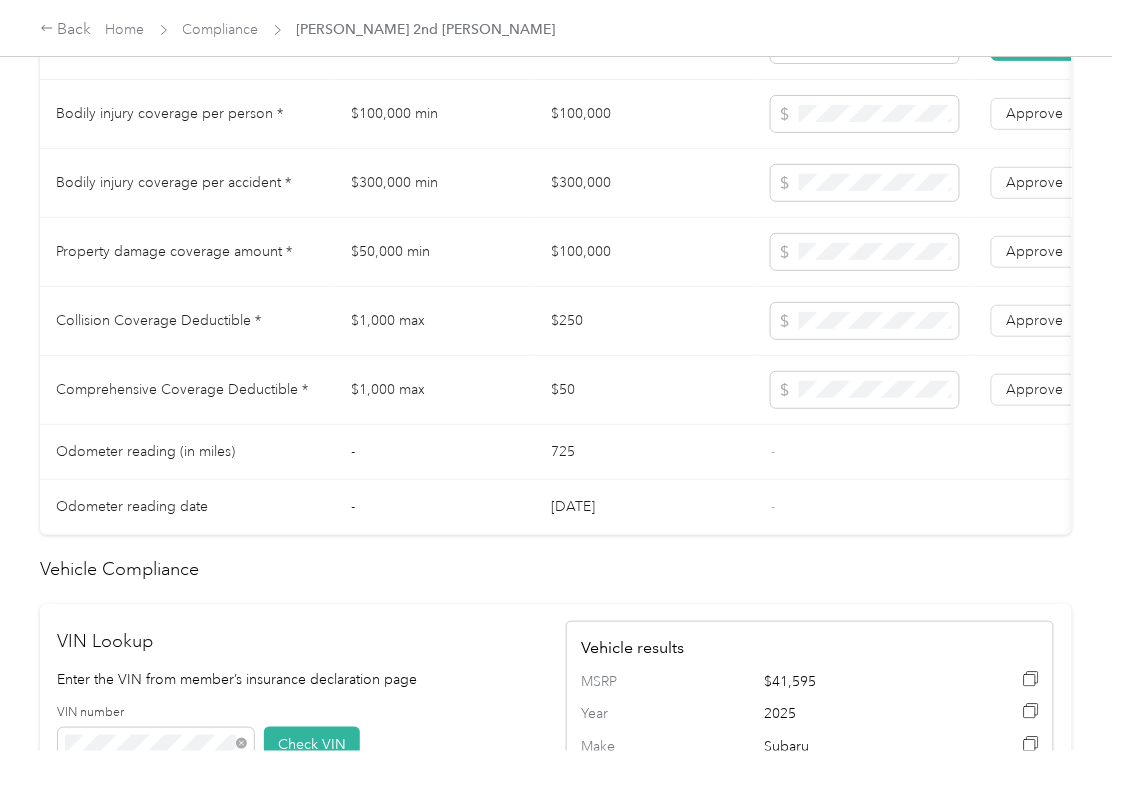 click on "$300,000" at bounding box center (645, 183) 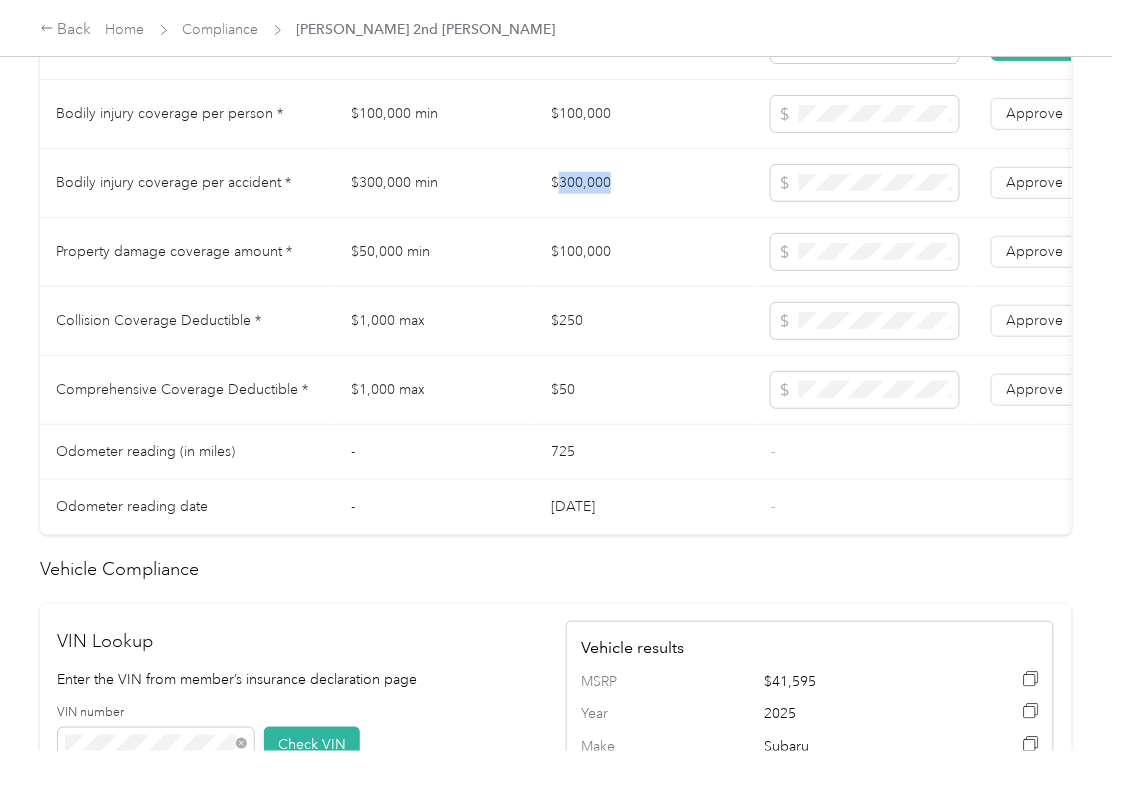 click on "$300,000" at bounding box center [645, 183] 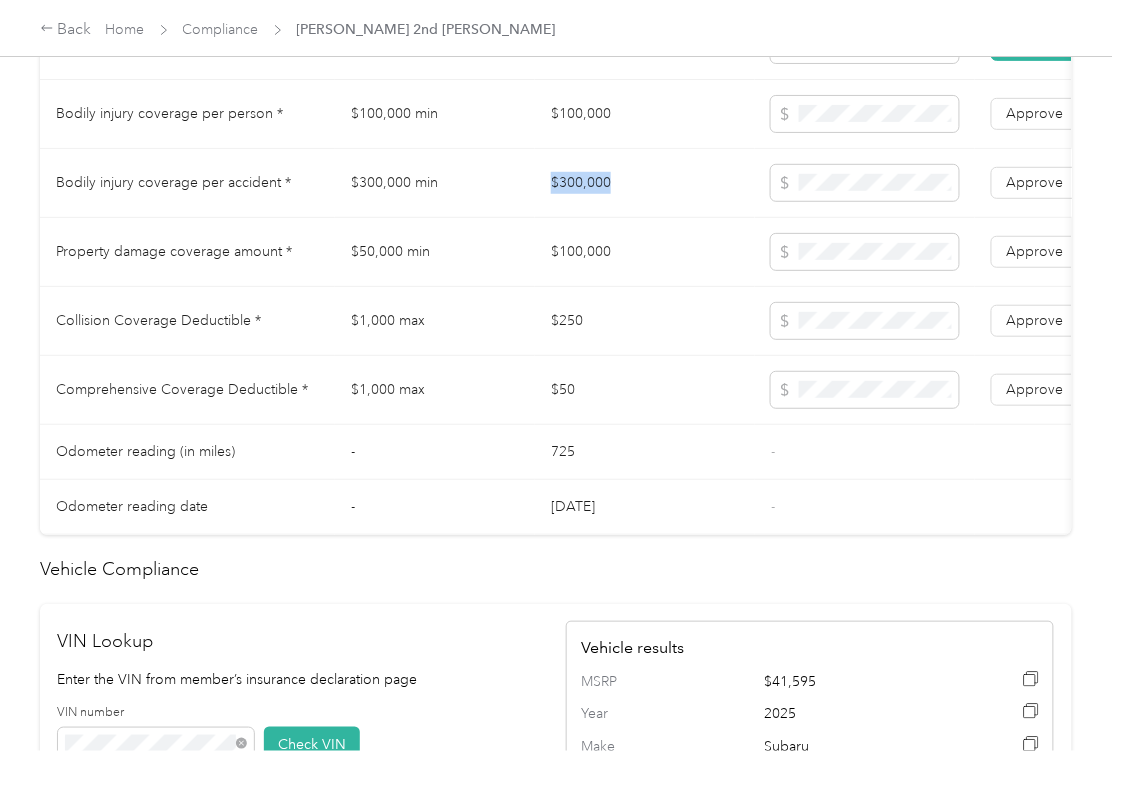 click on "$300,000" at bounding box center [645, 183] 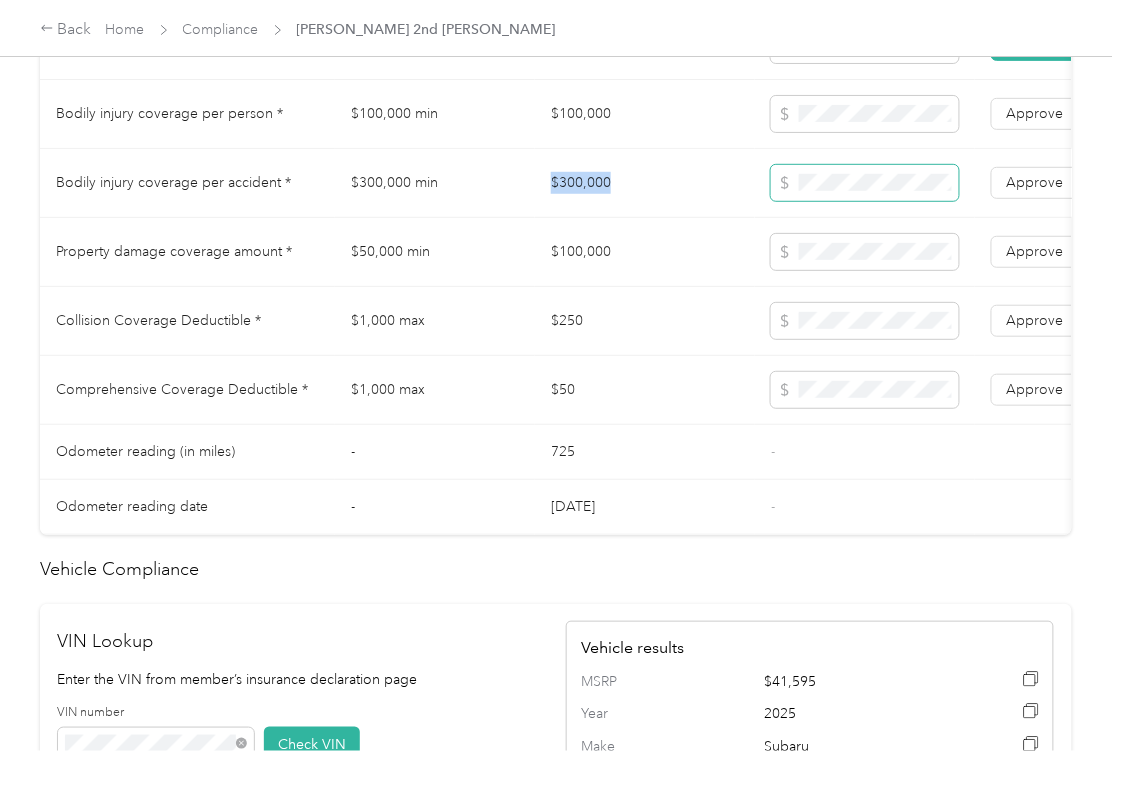 copy on "$300,000" 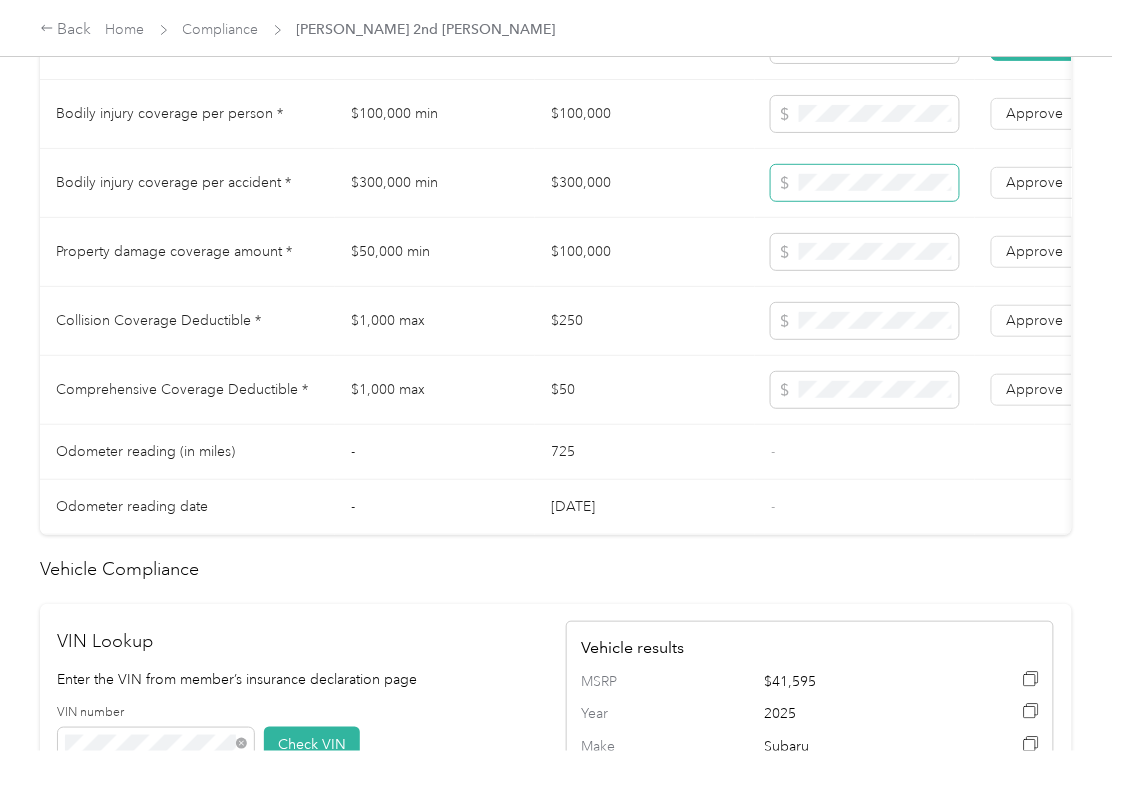 click at bounding box center (865, 183) 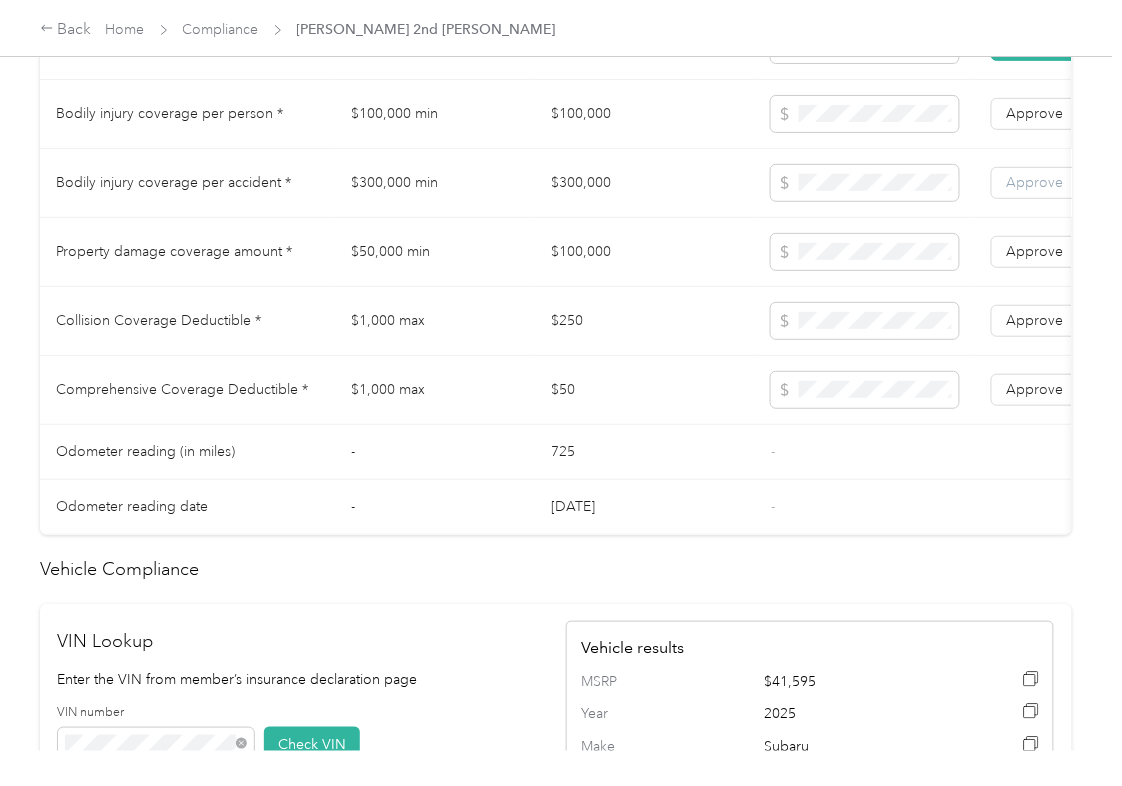 click on "Approve" at bounding box center (1035, 182) 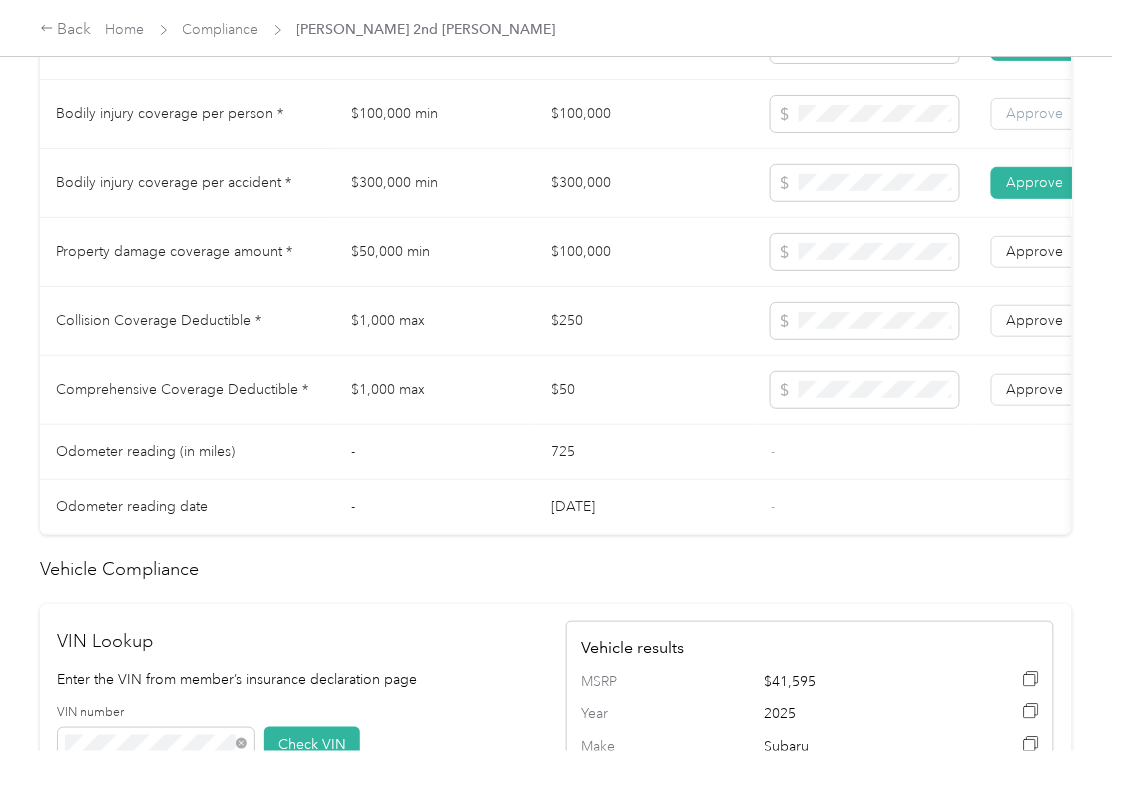 click on "Approve Reject" at bounding box center [1080, 114] 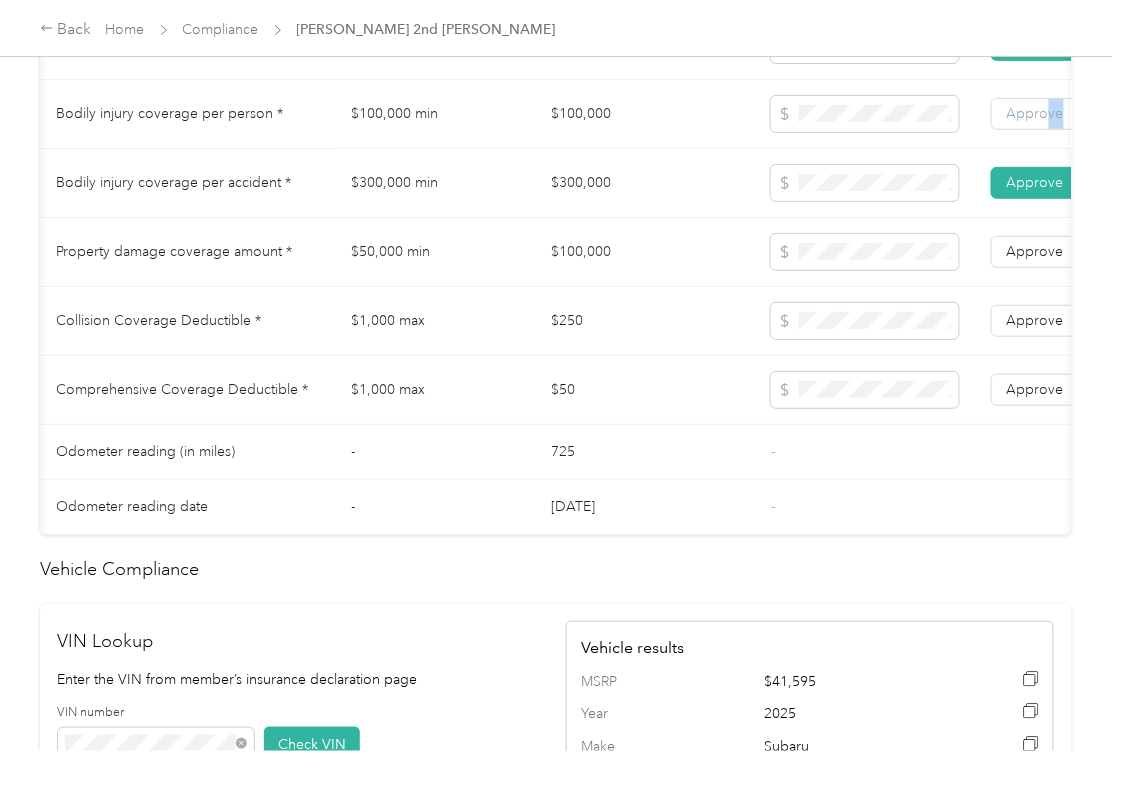 scroll, scrollTop: 0, scrollLeft: 8, axis: horizontal 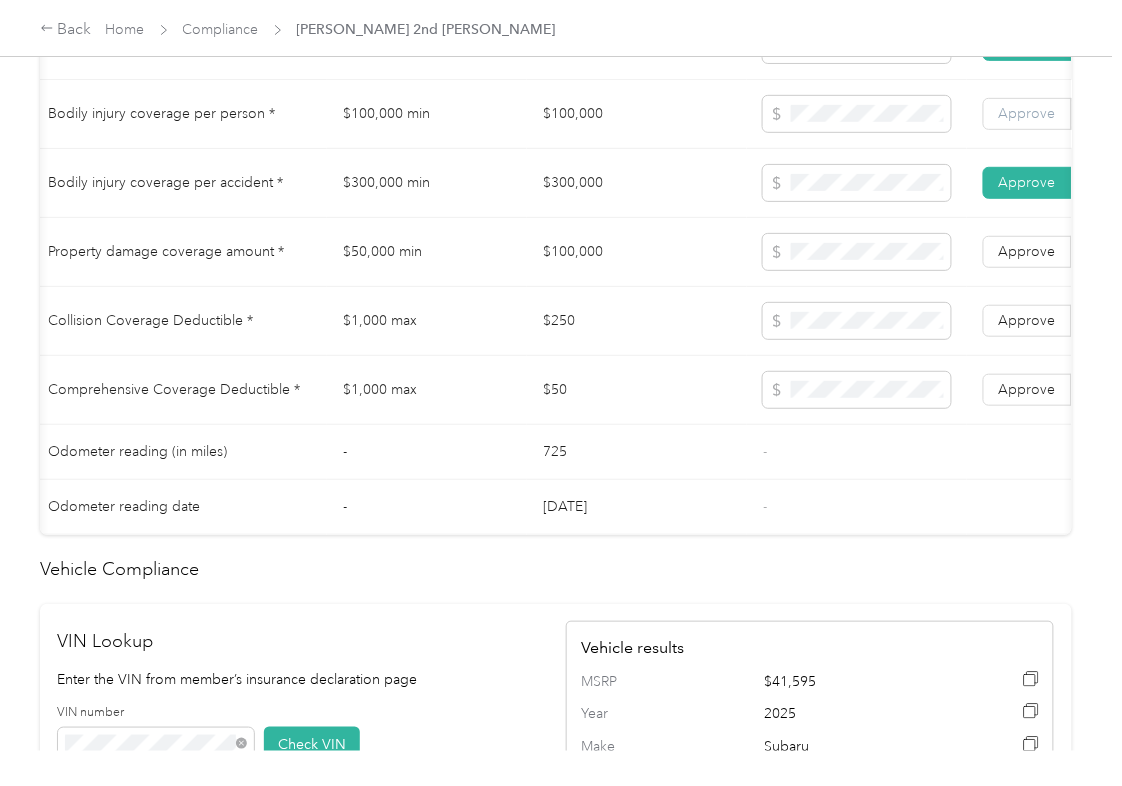 click on "Approve" at bounding box center [1027, 113] 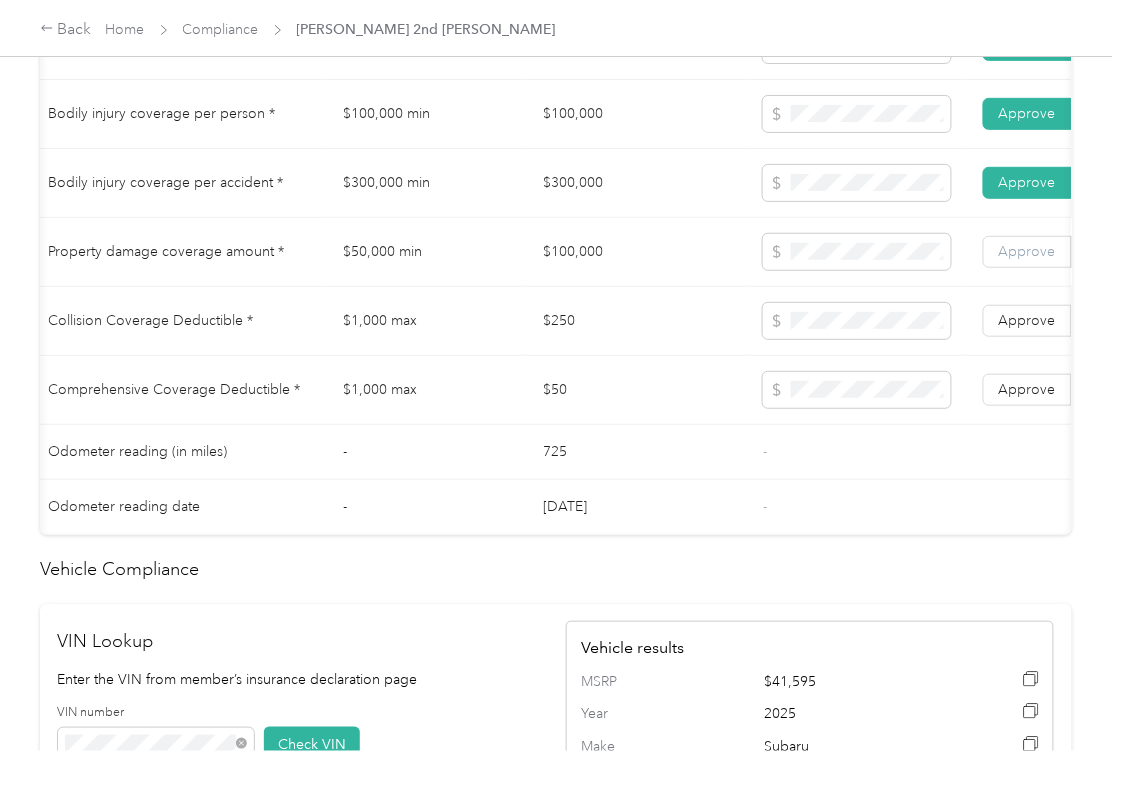 click on "Approve" at bounding box center [1027, 251] 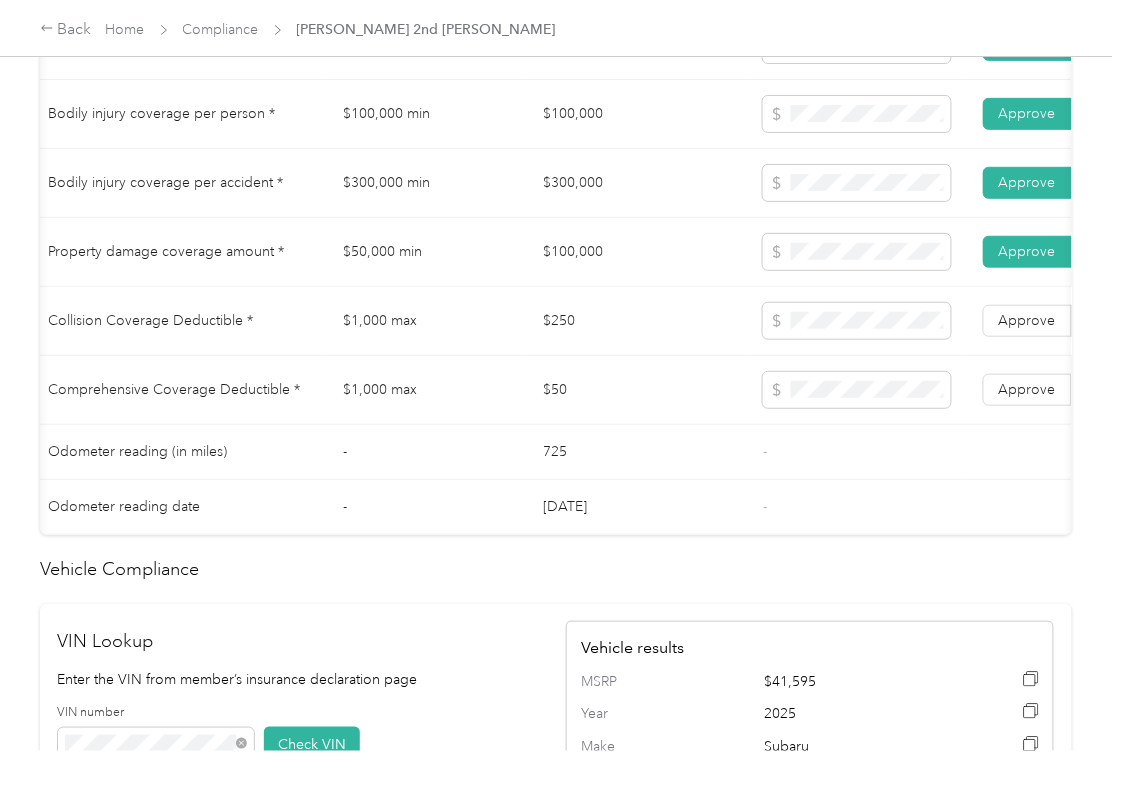 click on "$250" at bounding box center [637, 321] 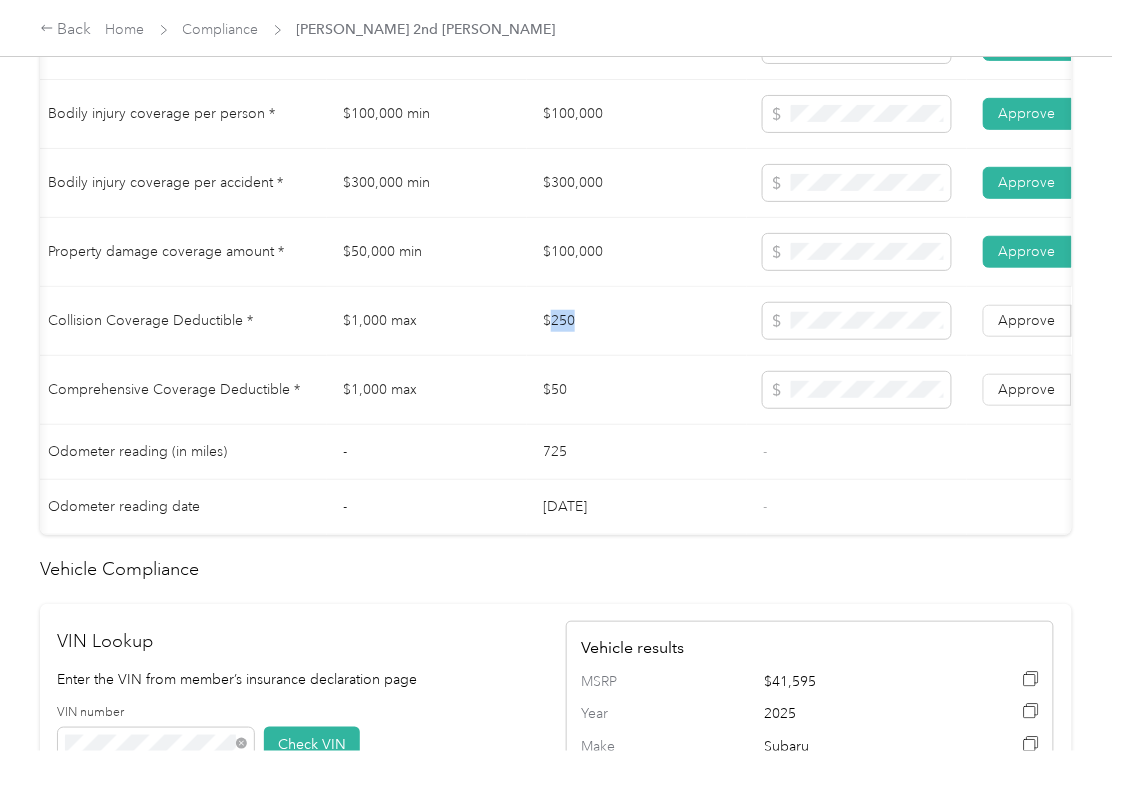 click on "$250" at bounding box center [637, 321] 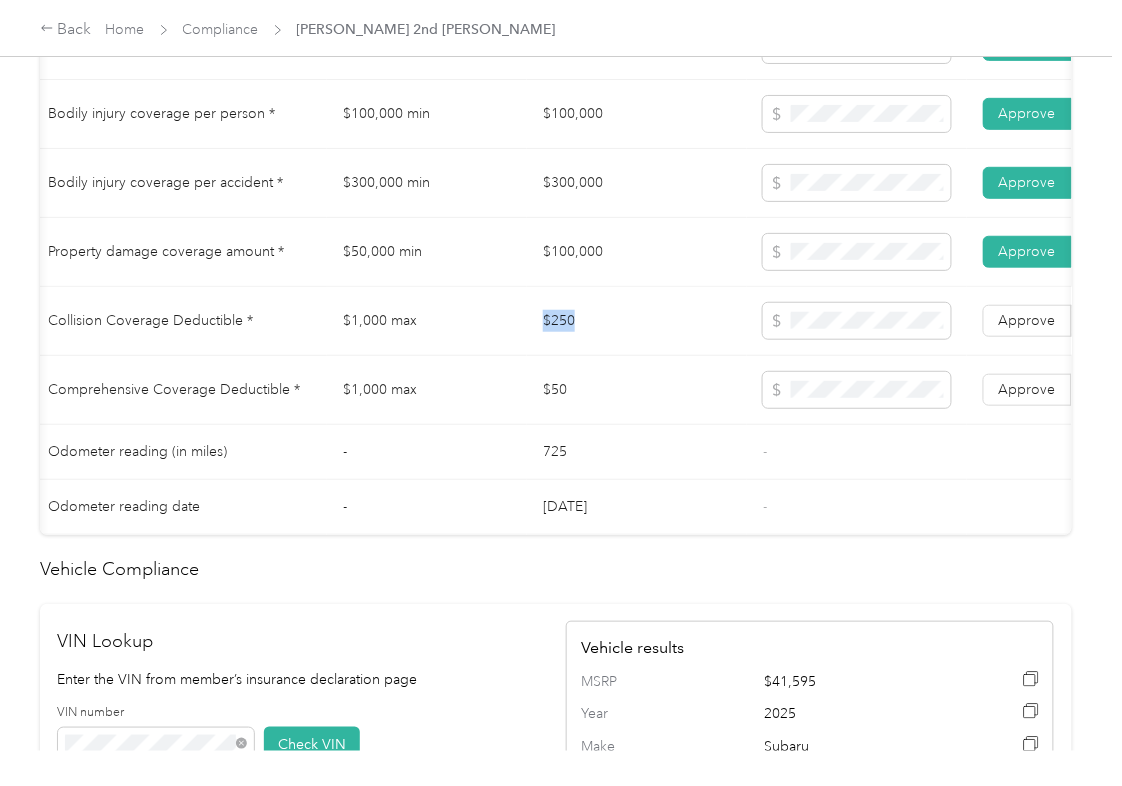 click on "$250" at bounding box center [637, 321] 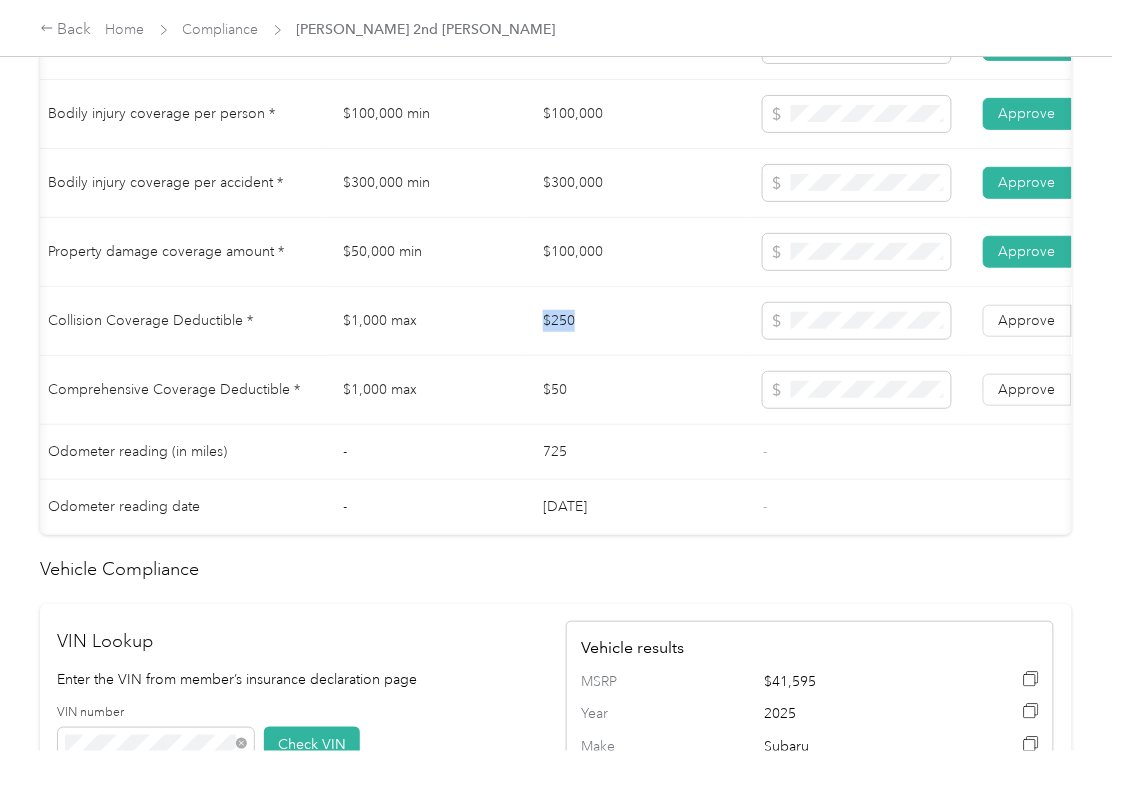copy on "$250" 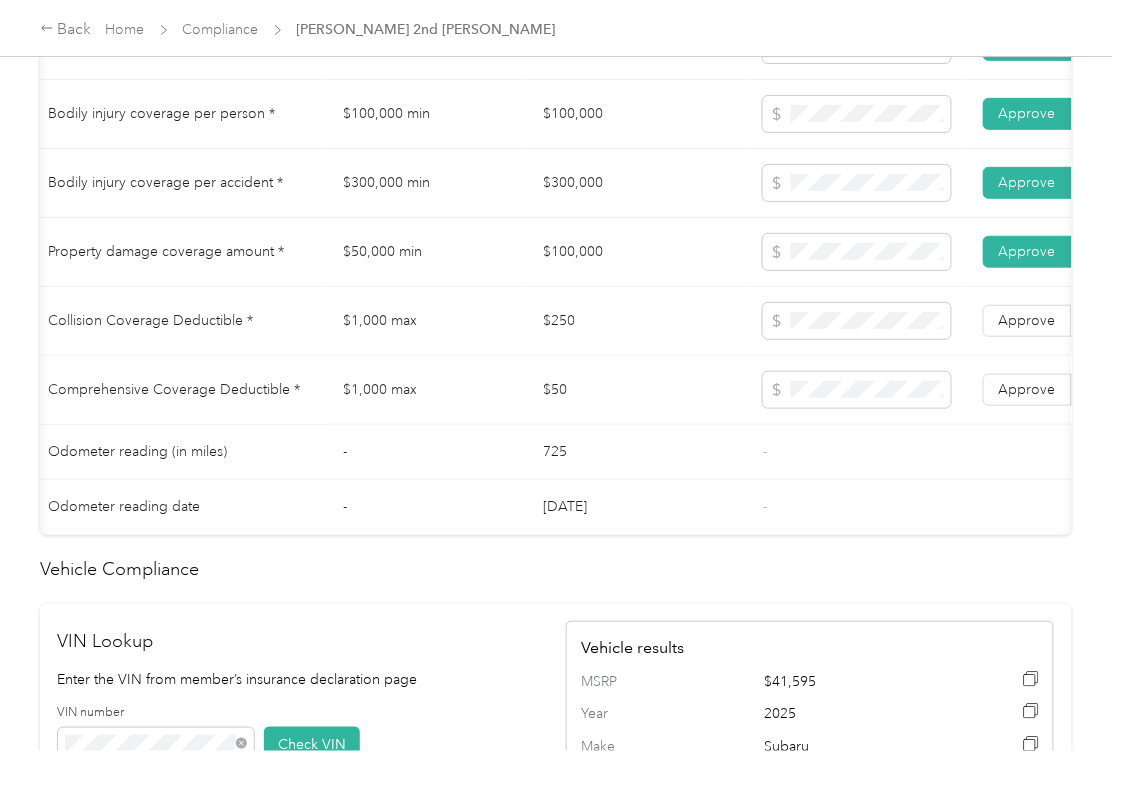 click on "$50" at bounding box center (637, 390) 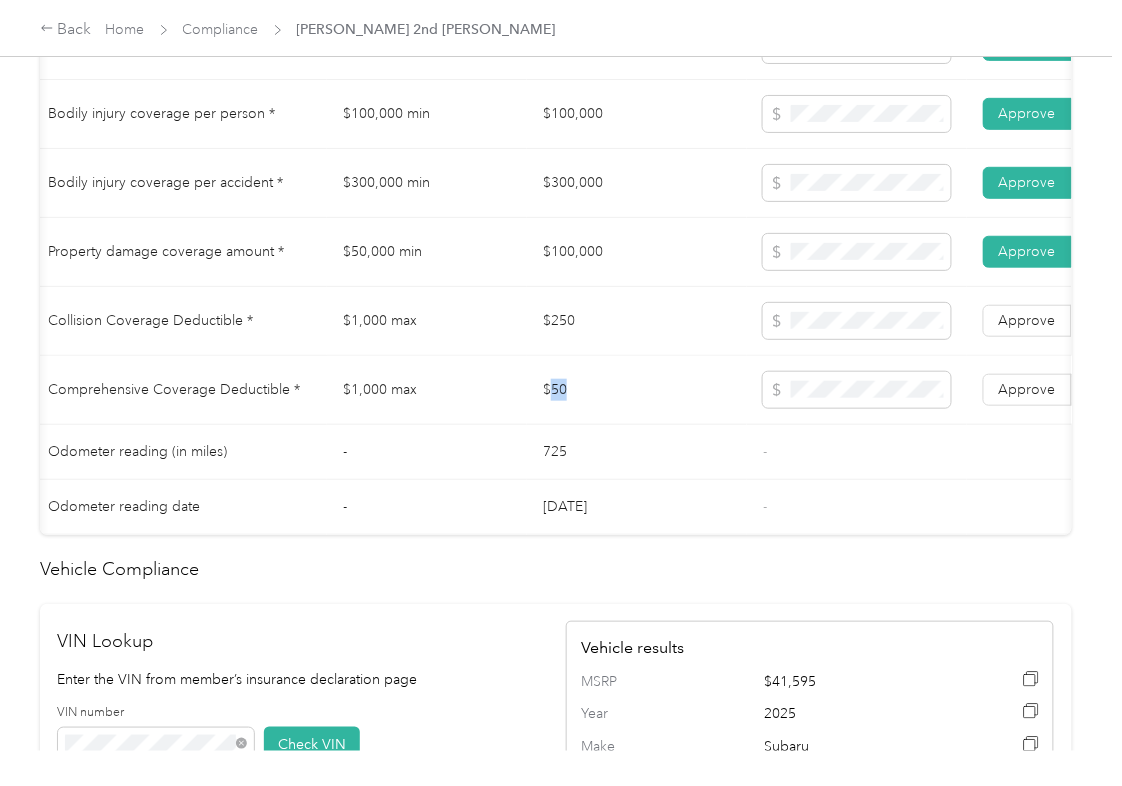 click on "$50" at bounding box center [637, 390] 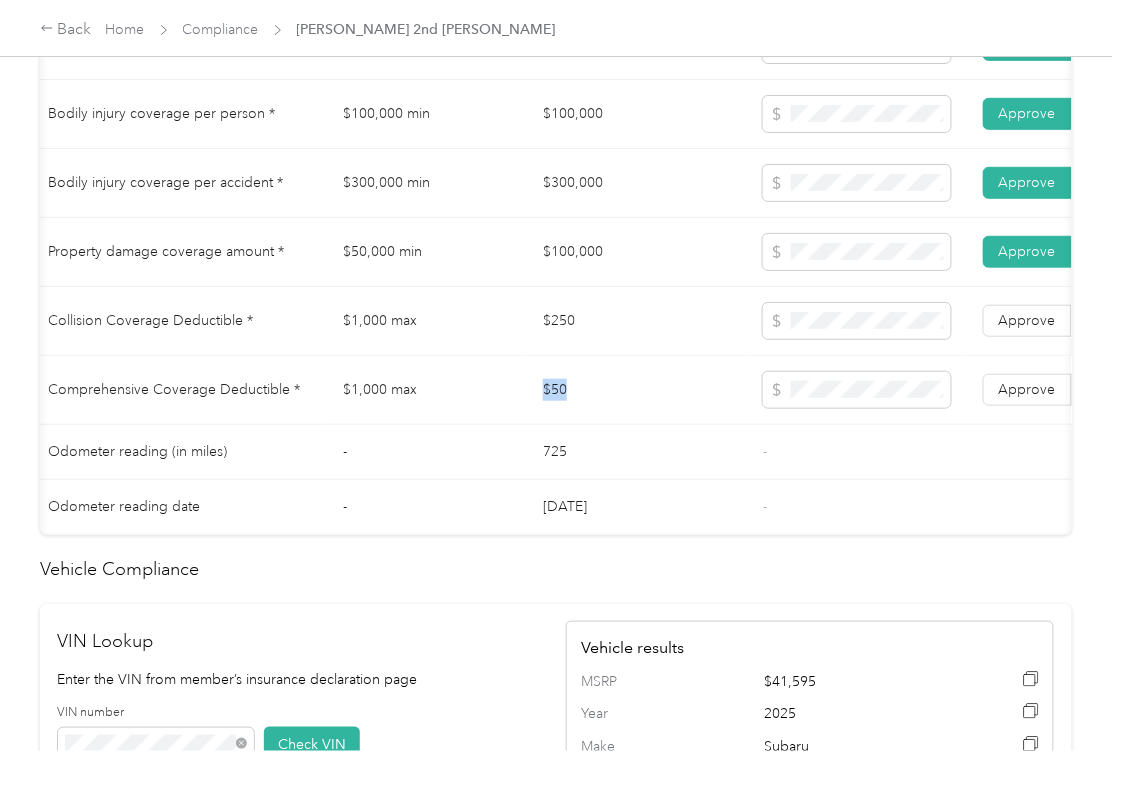 click on "$50" at bounding box center [637, 390] 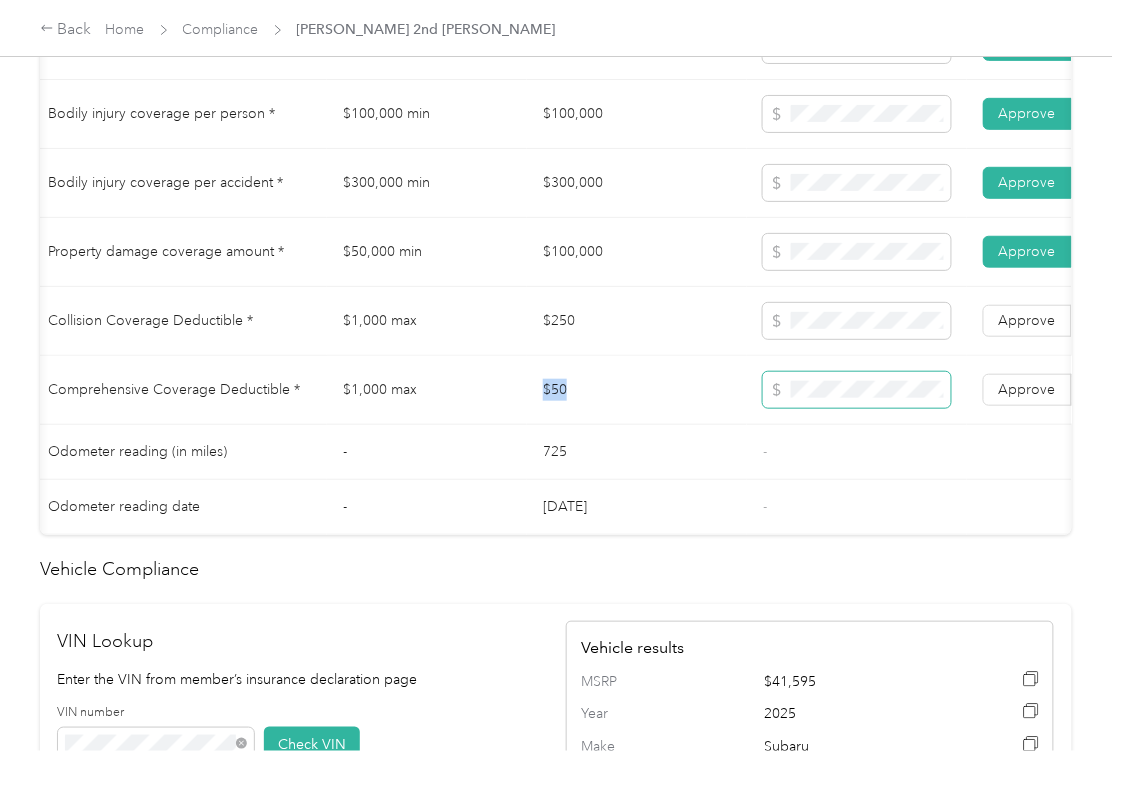 copy on "$50" 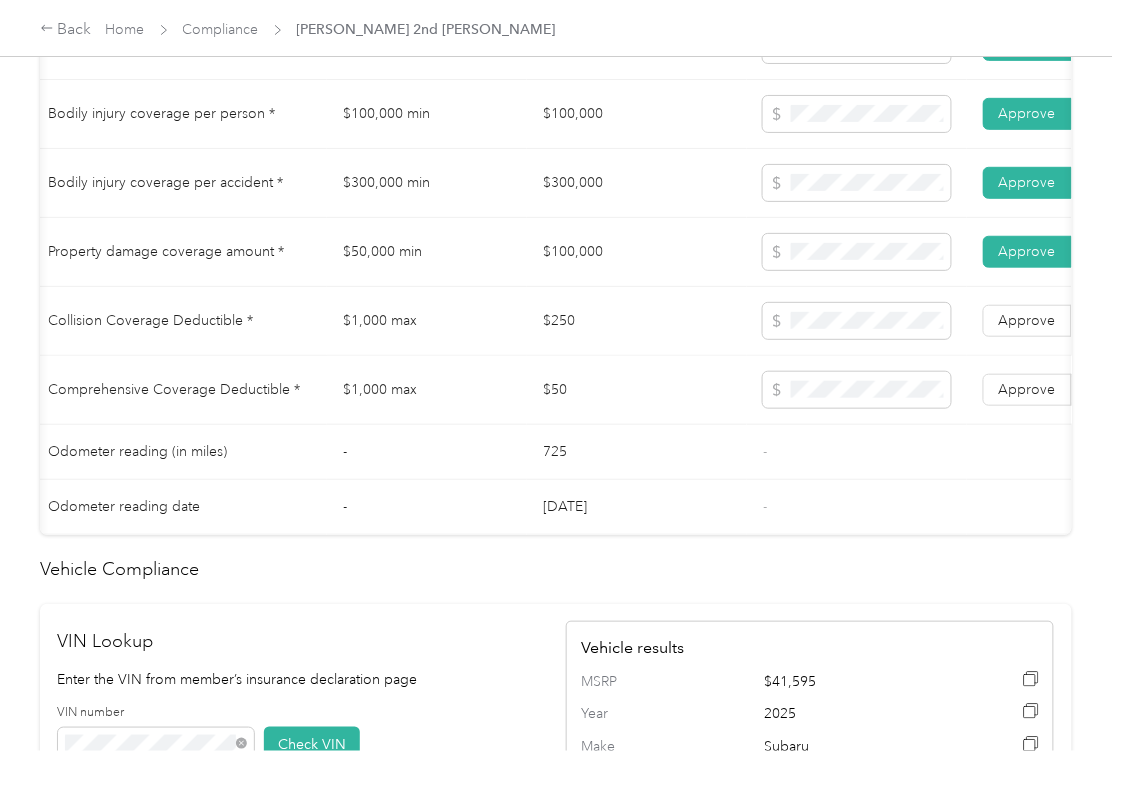 drag, startPoint x: 1008, startPoint y: 394, endPoint x: 1024, endPoint y: 312, distance: 83.546394 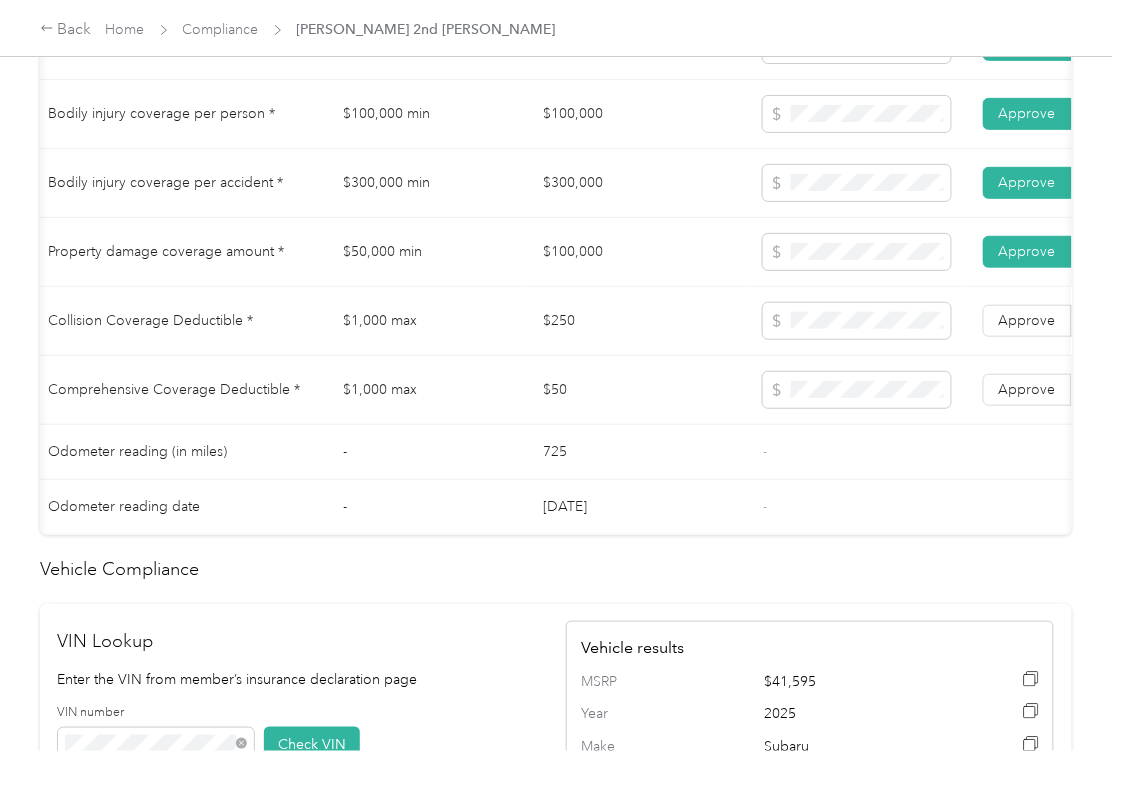 click on "Approve Reject" at bounding box center [1072, 321] 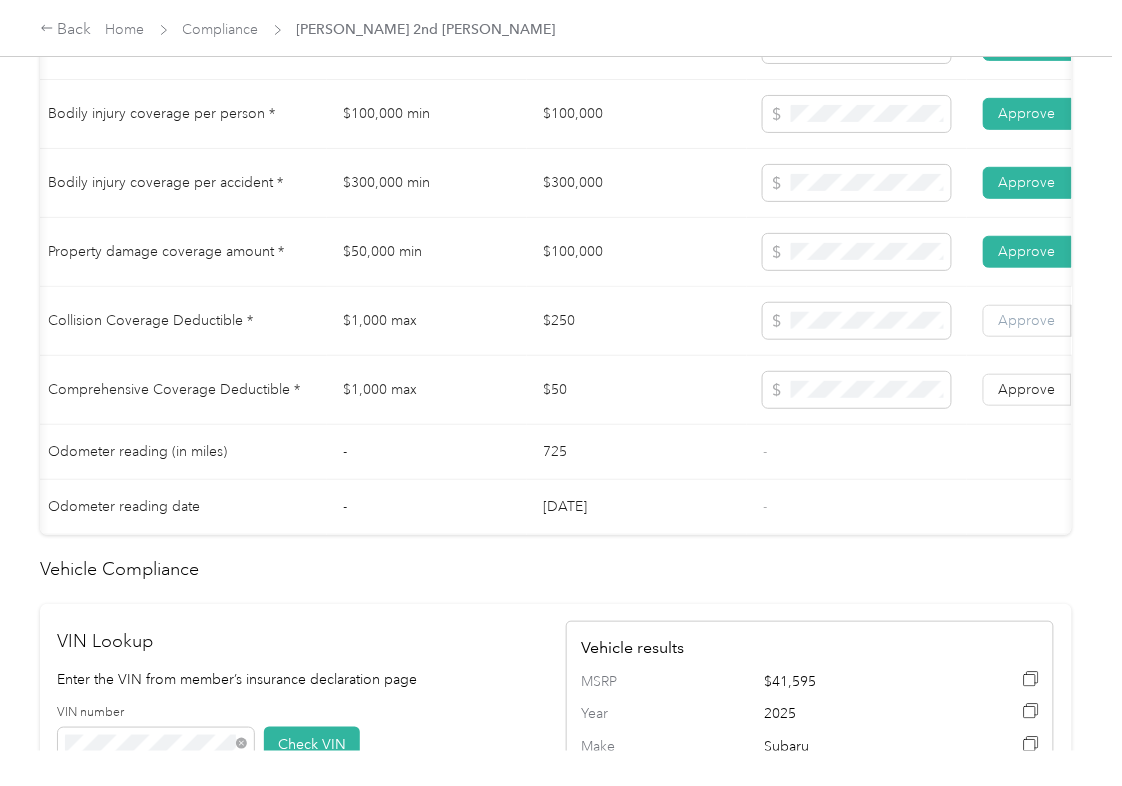 click on "Approve" at bounding box center [1027, 320] 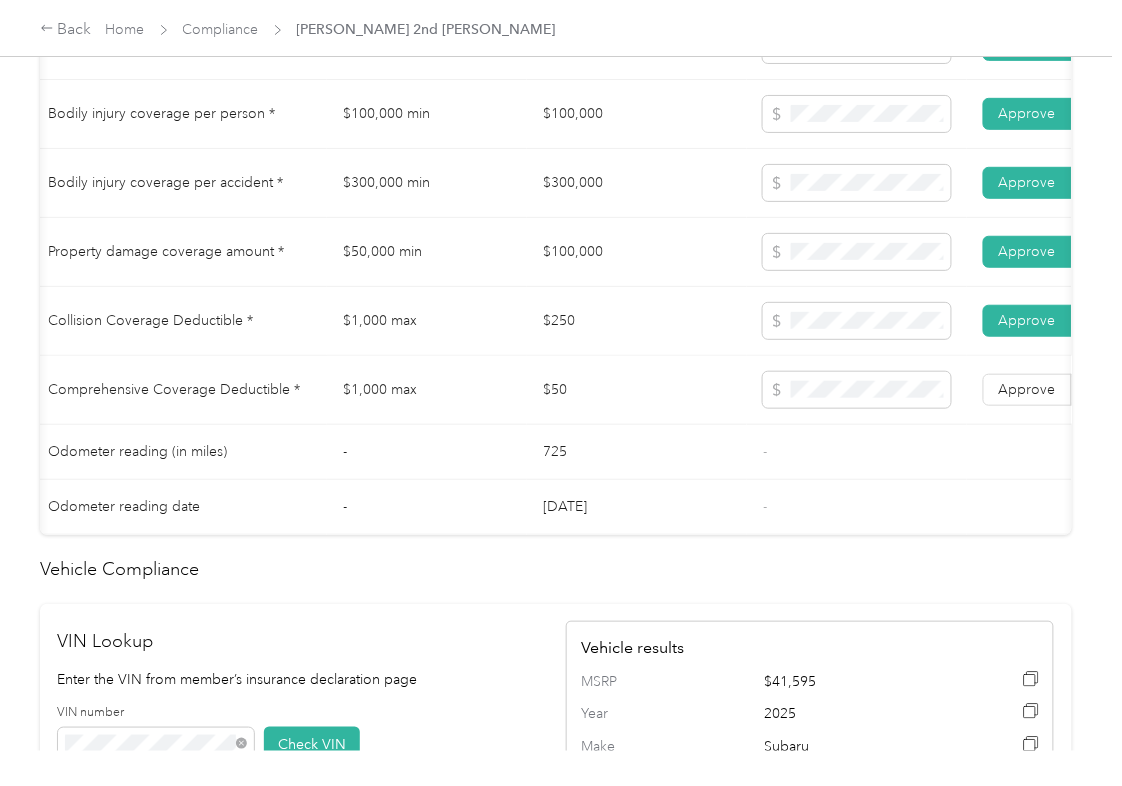 click on "Approve Reject" at bounding box center [1072, 390] 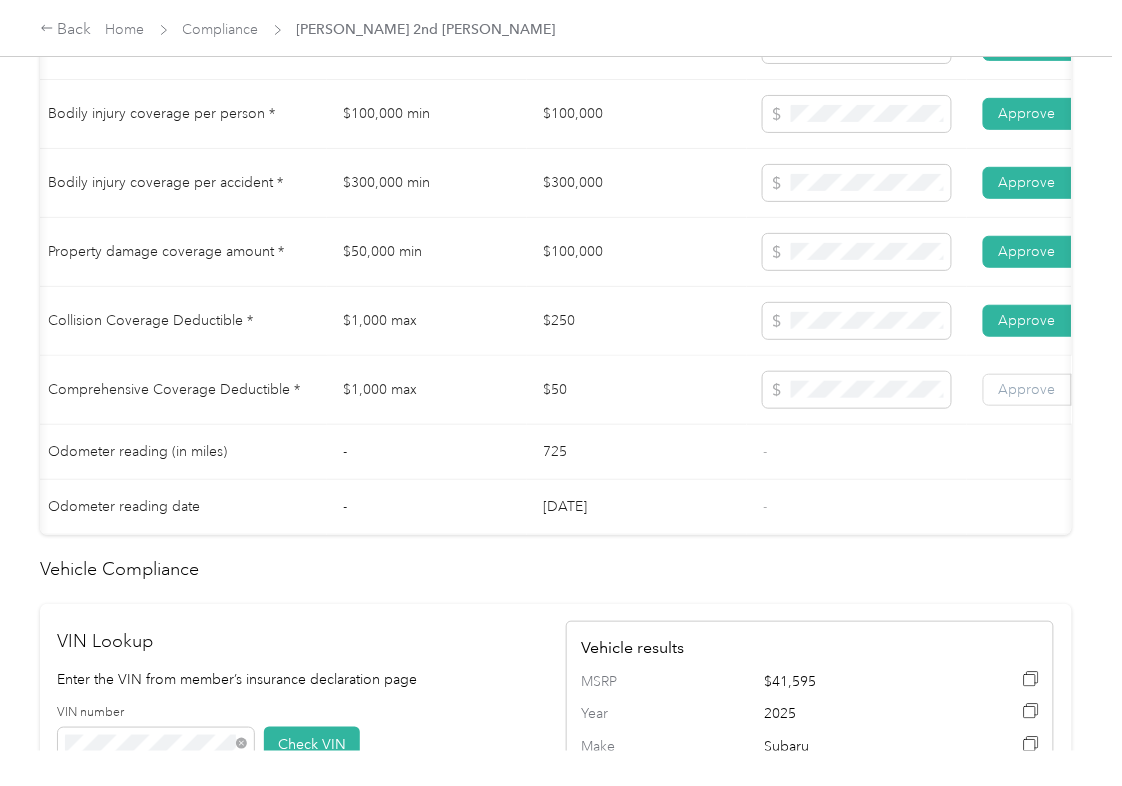 click on "Approve" at bounding box center (1027, 390) 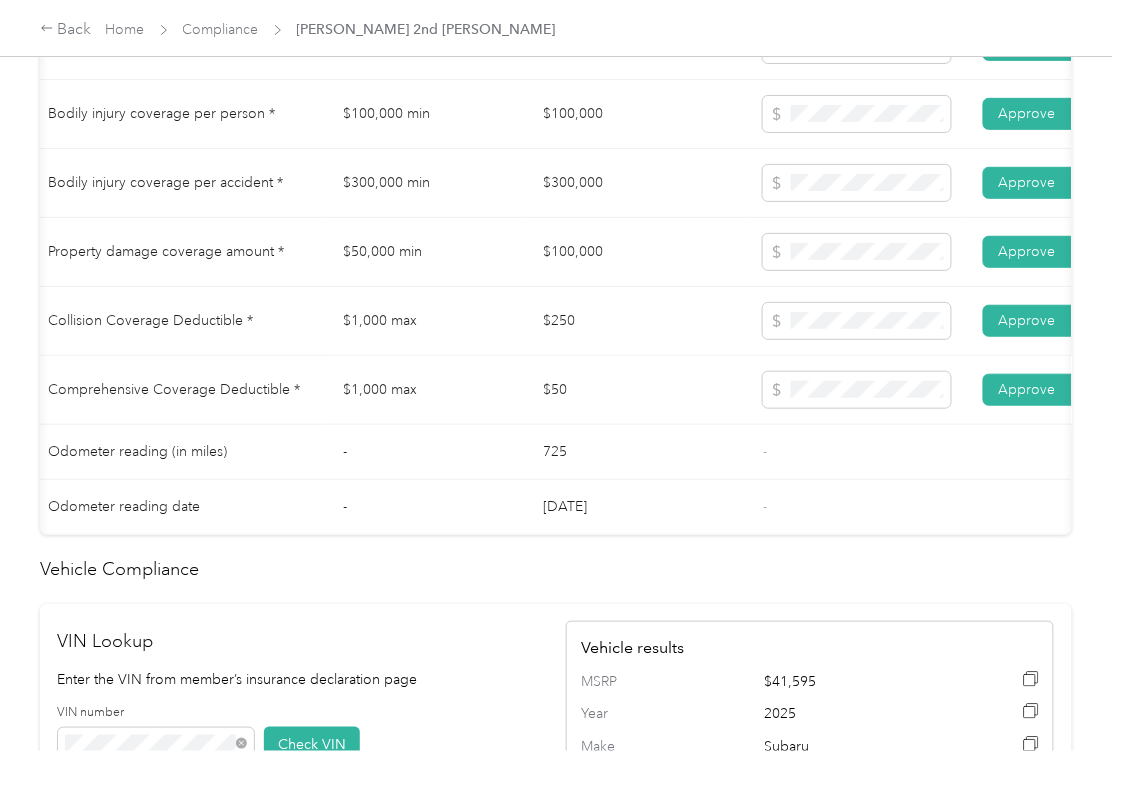 click on "Approve" at bounding box center [1027, 390] 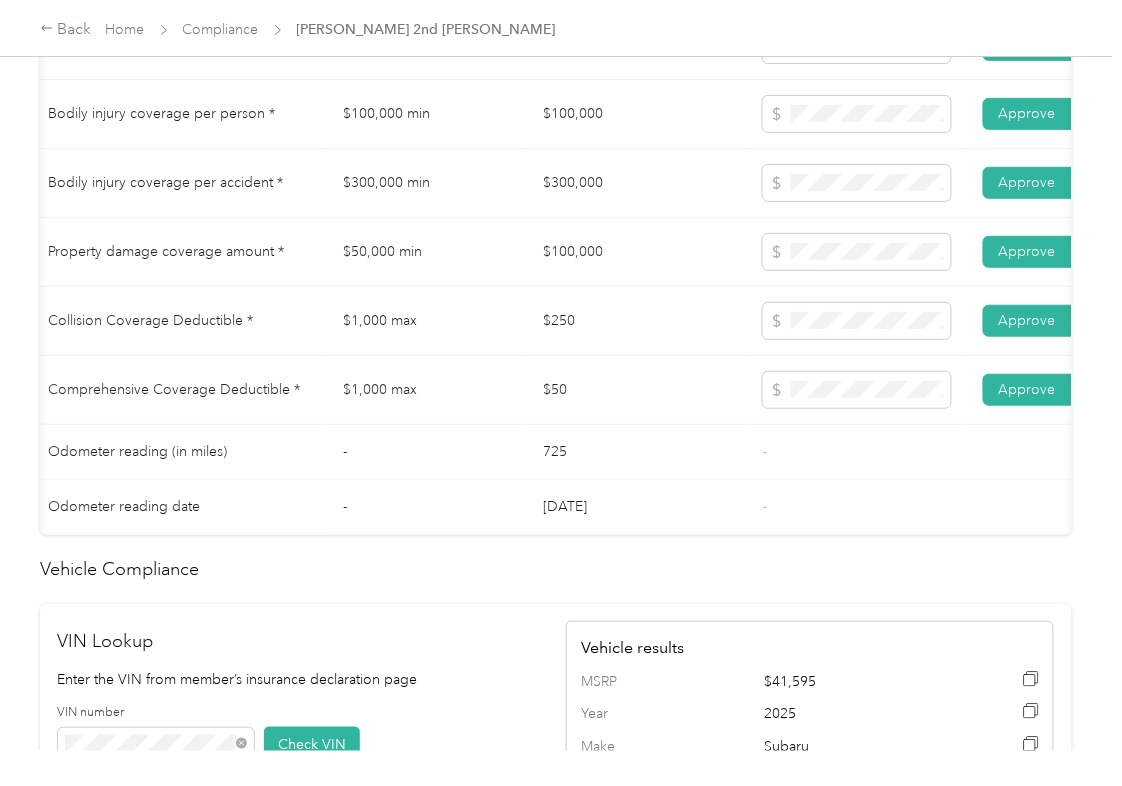click on "-" at bounding box center (427, 507) 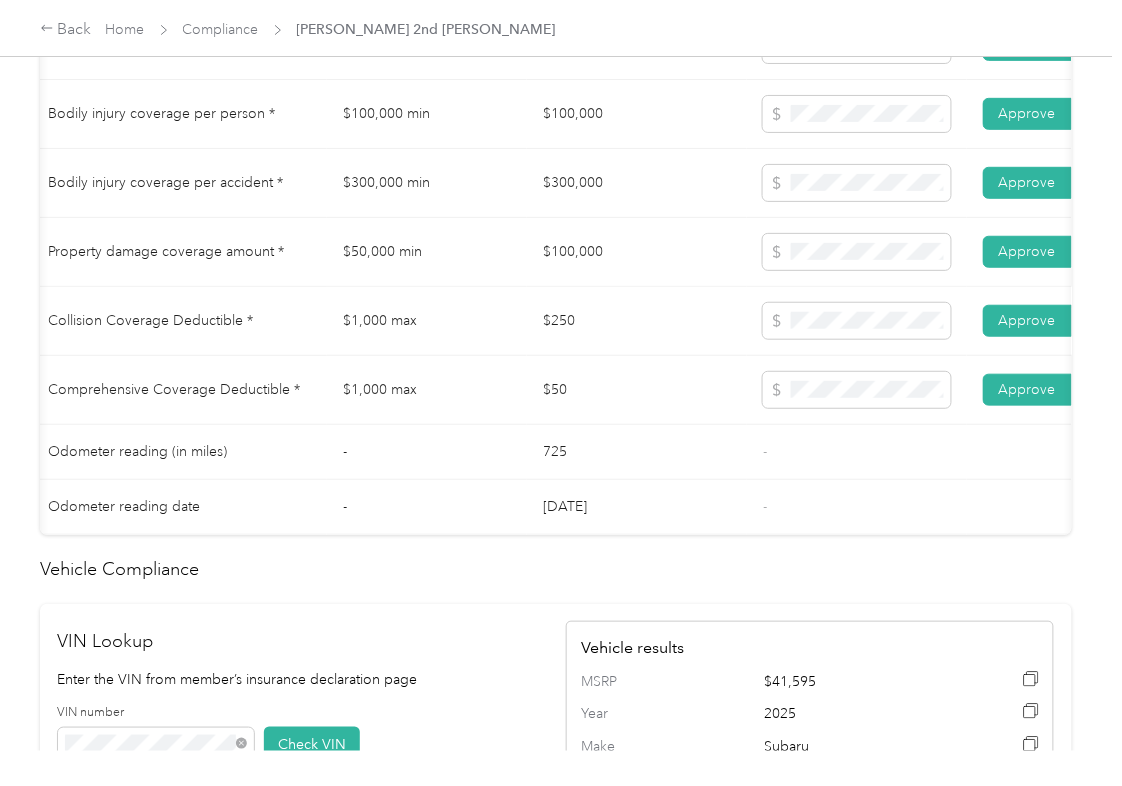 click on "$250" at bounding box center [637, 321] 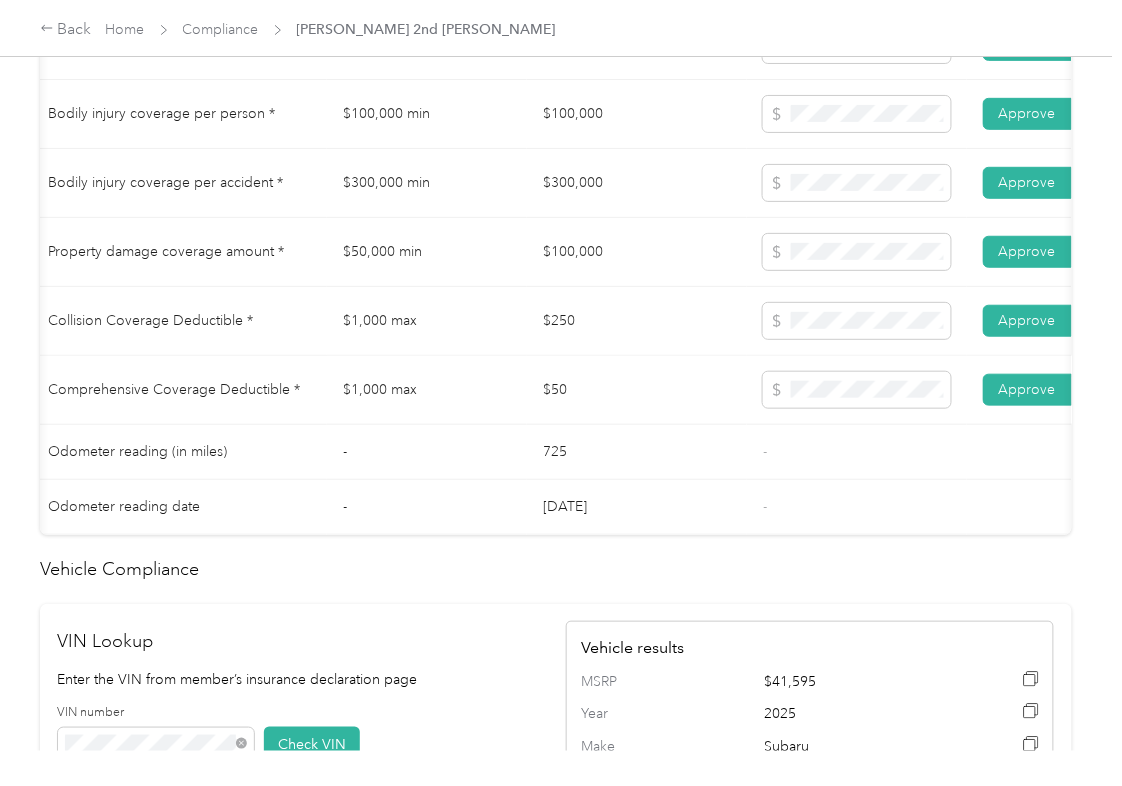 click on "$50" at bounding box center [637, 390] 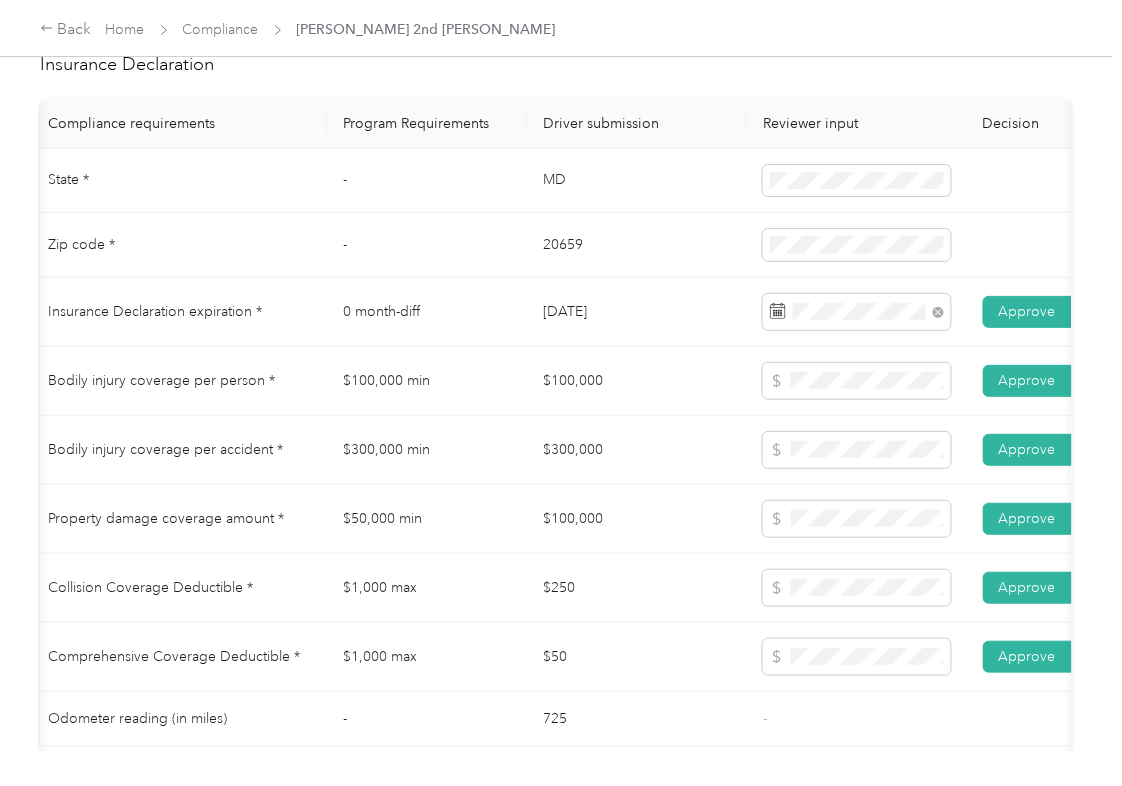 scroll, scrollTop: 0, scrollLeft: 0, axis: both 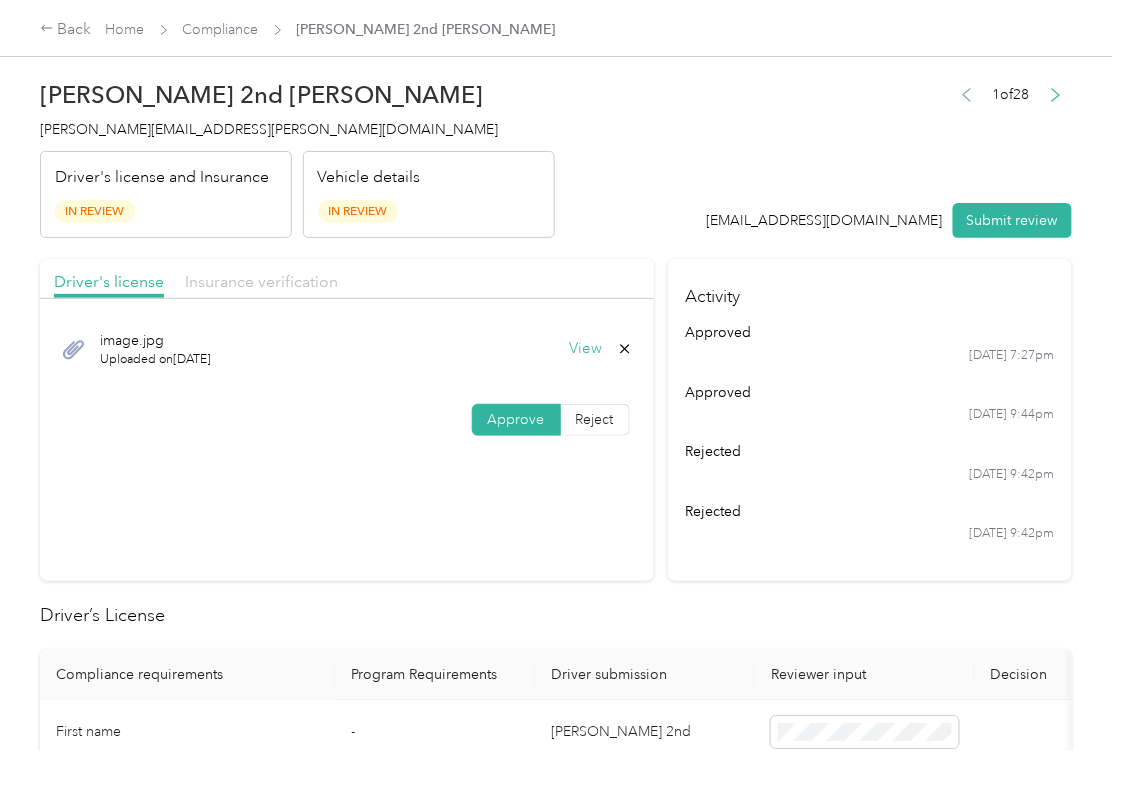 click on "Insurance verification" at bounding box center (261, 281) 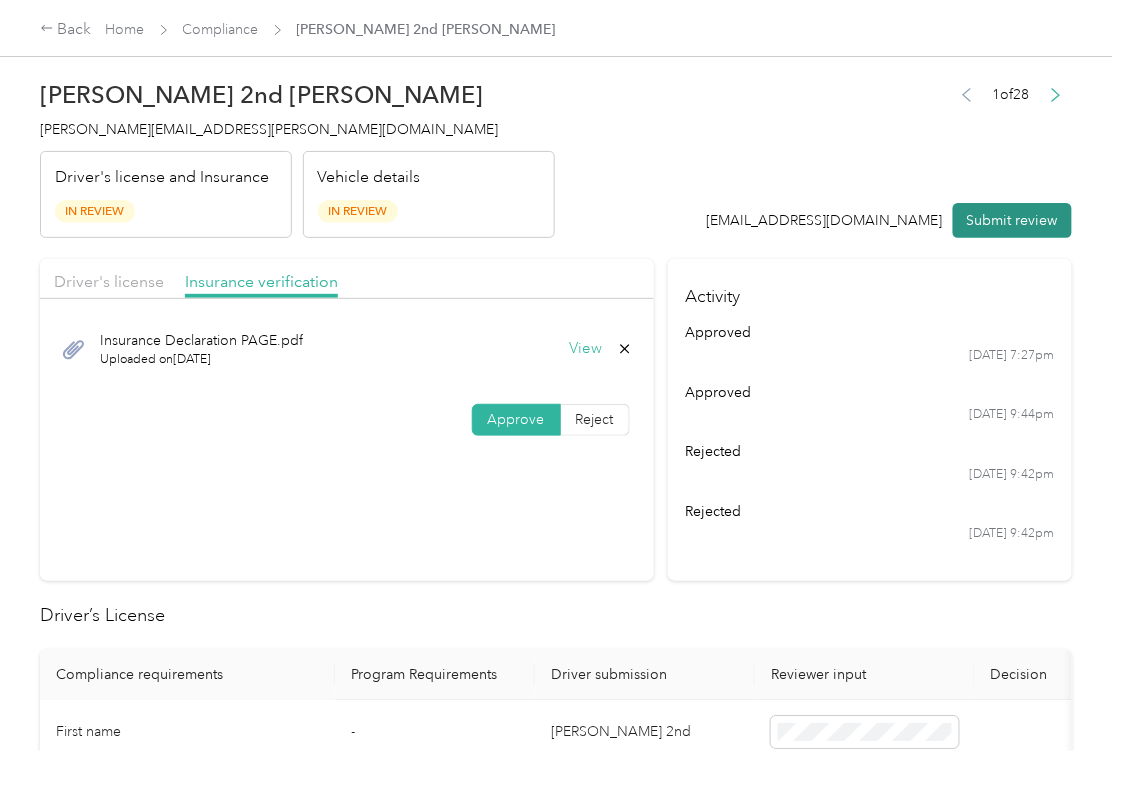 click on "Submit review" at bounding box center [1012, 220] 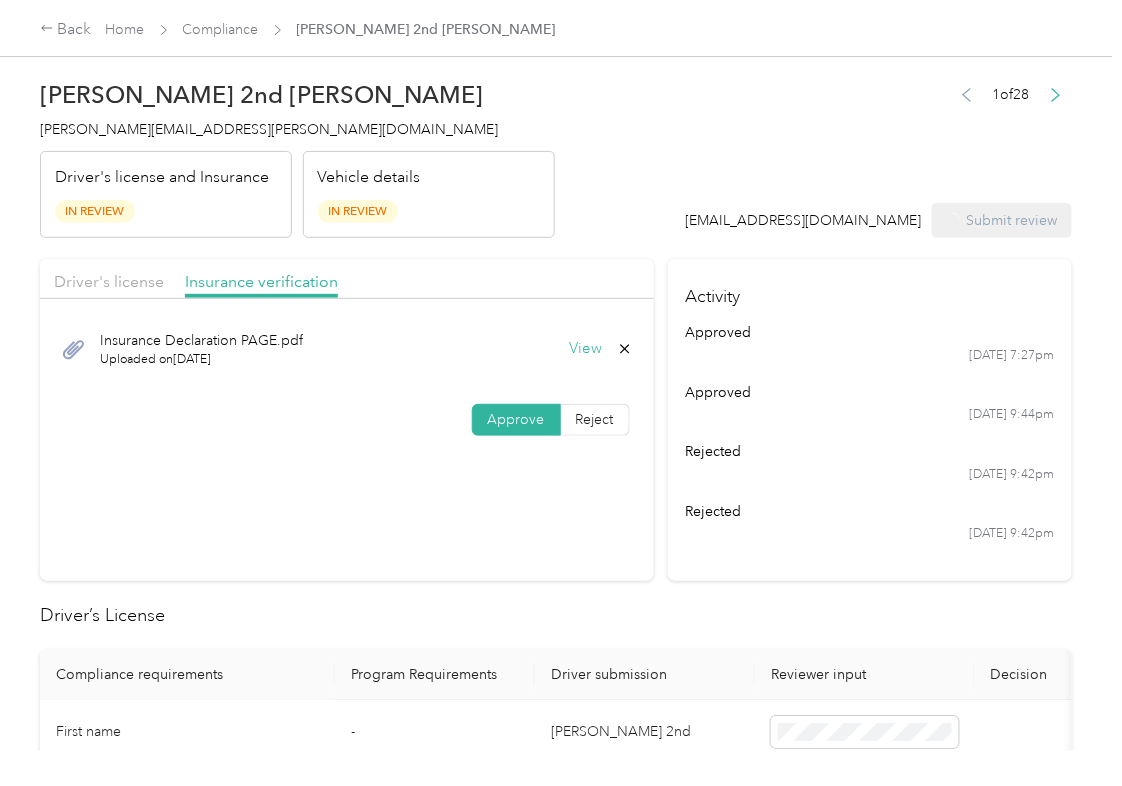 click on "[PERSON_NAME][EMAIL_ADDRESS][PERSON_NAME][DOMAIN_NAME]" at bounding box center (269, 129) 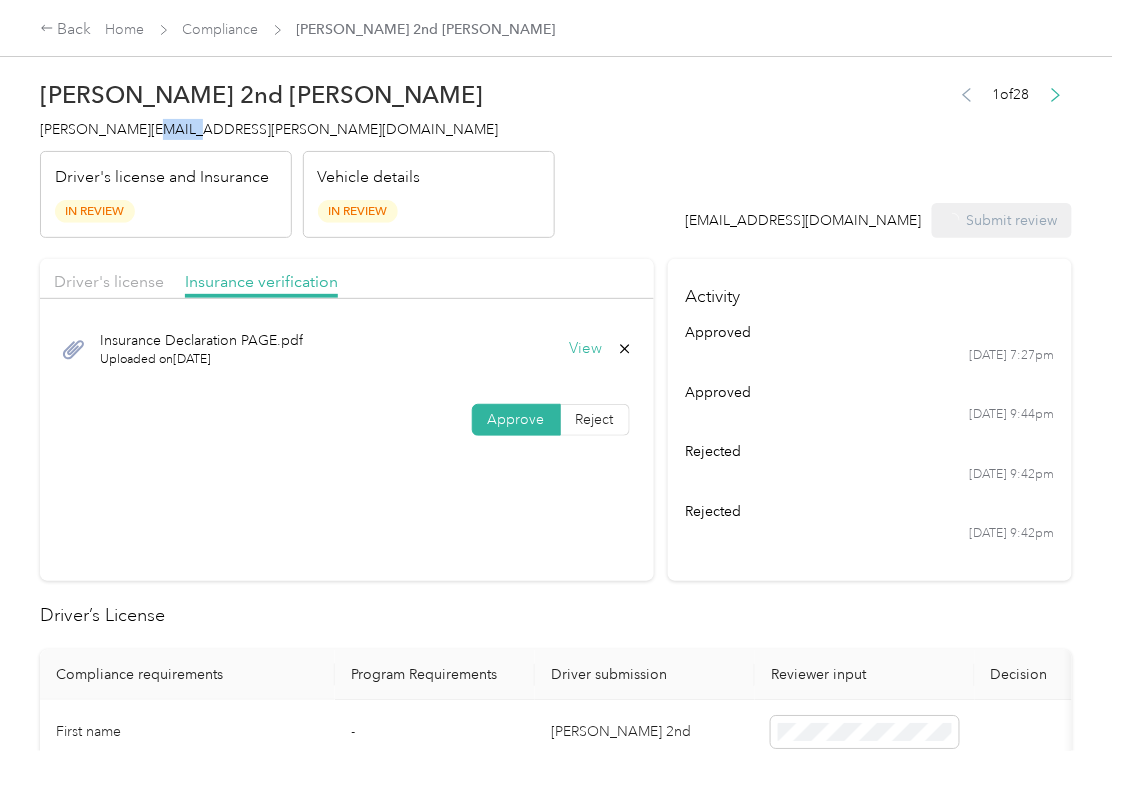 click on "[PERSON_NAME][EMAIL_ADDRESS][PERSON_NAME][DOMAIN_NAME]" at bounding box center (269, 129) 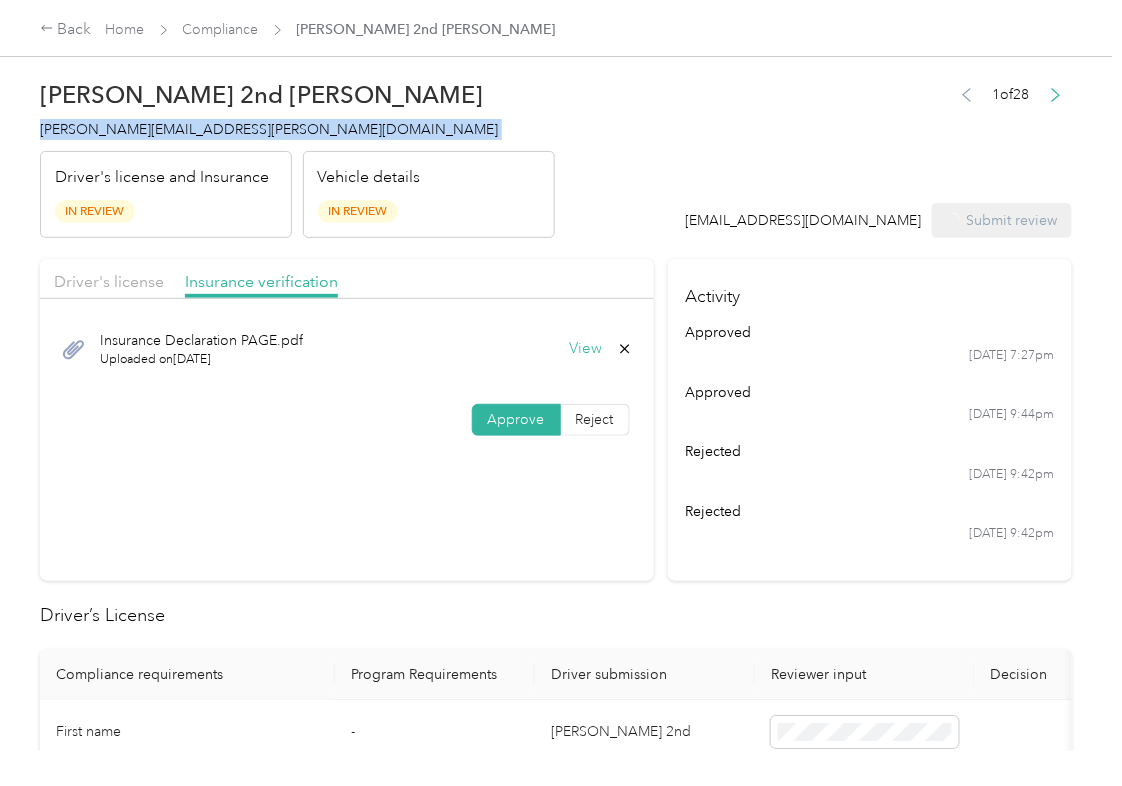 click on "[PERSON_NAME][EMAIL_ADDRESS][PERSON_NAME][DOMAIN_NAME]" at bounding box center (269, 129) 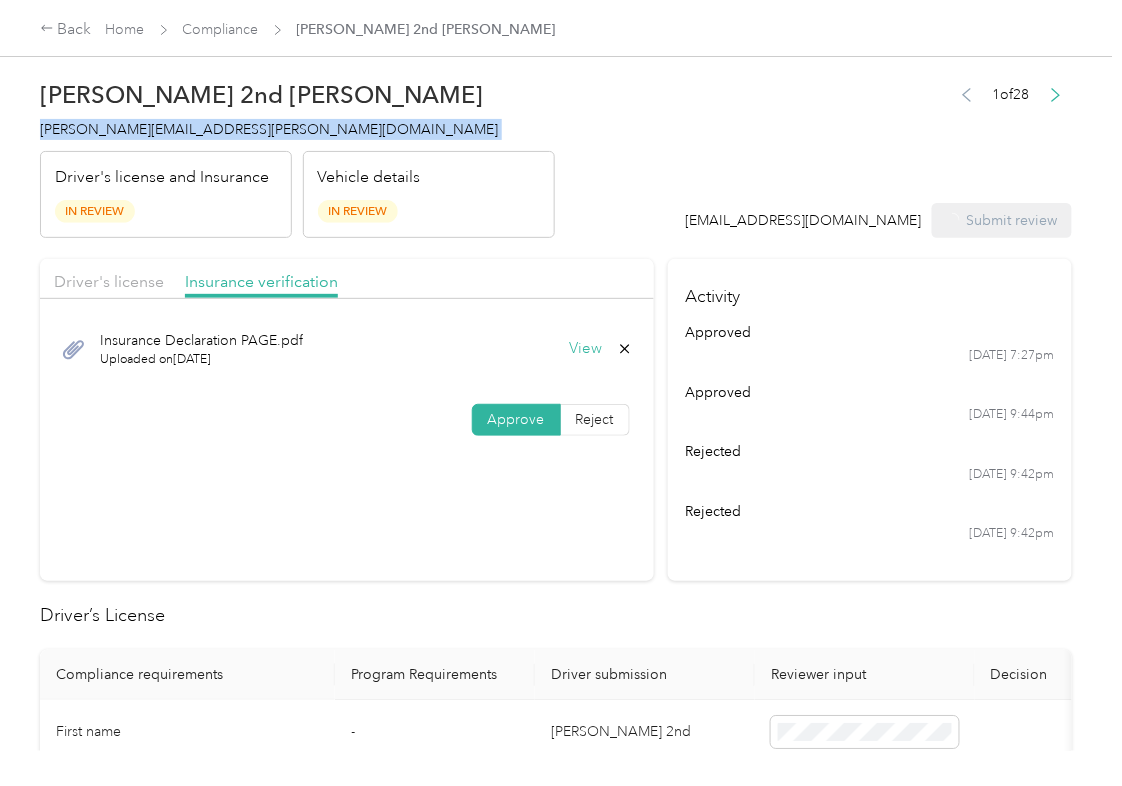 click on "[PERSON_NAME][EMAIL_ADDRESS][PERSON_NAME][DOMAIN_NAME]" at bounding box center (269, 129) 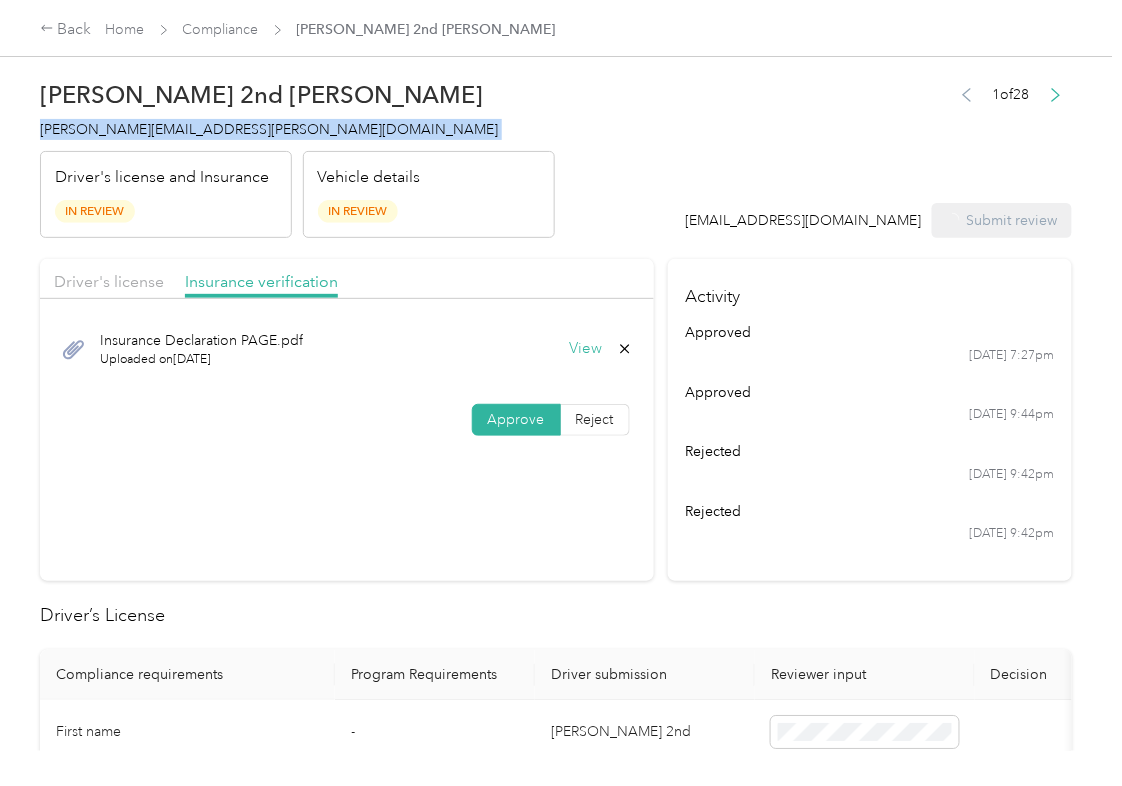 copy on "[PERSON_NAME][EMAIL_ADDRESS][PERSON_NAME][DOMAIN_NAME]" 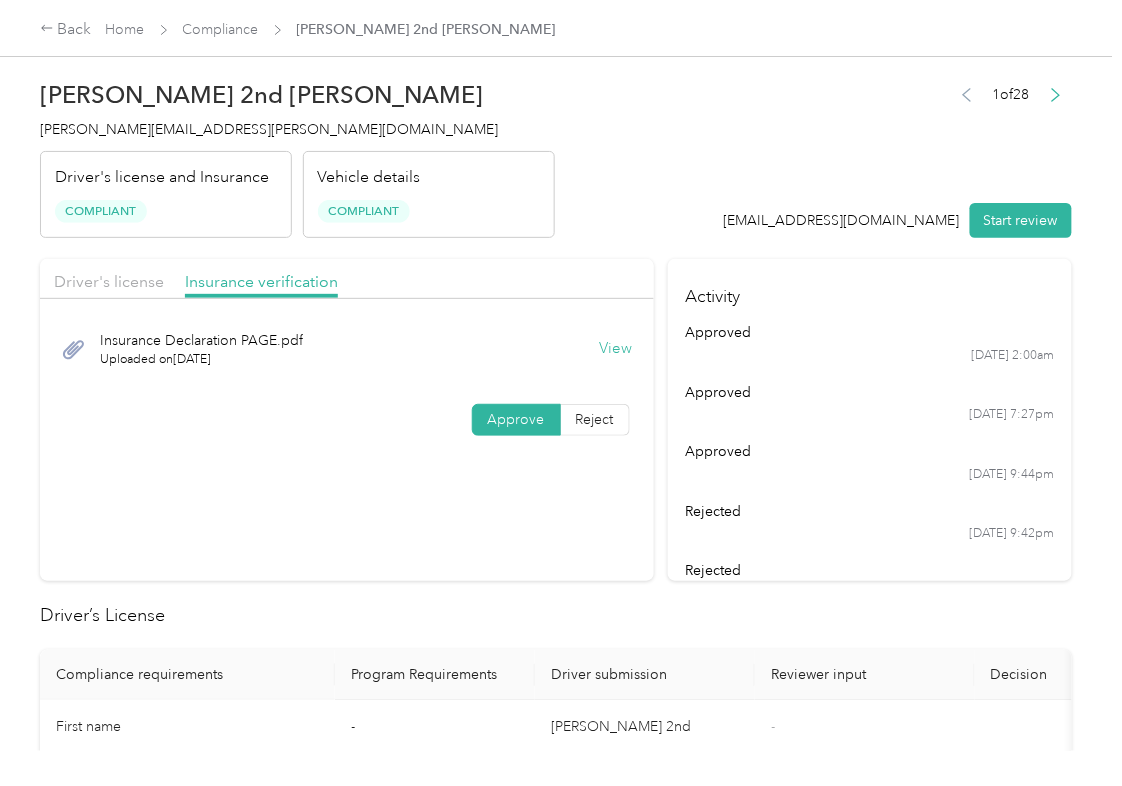 drag, startPoint x: 617, startPoint y: 600, endPoint x: 609, endPoint y: 534, distance: 66.48308 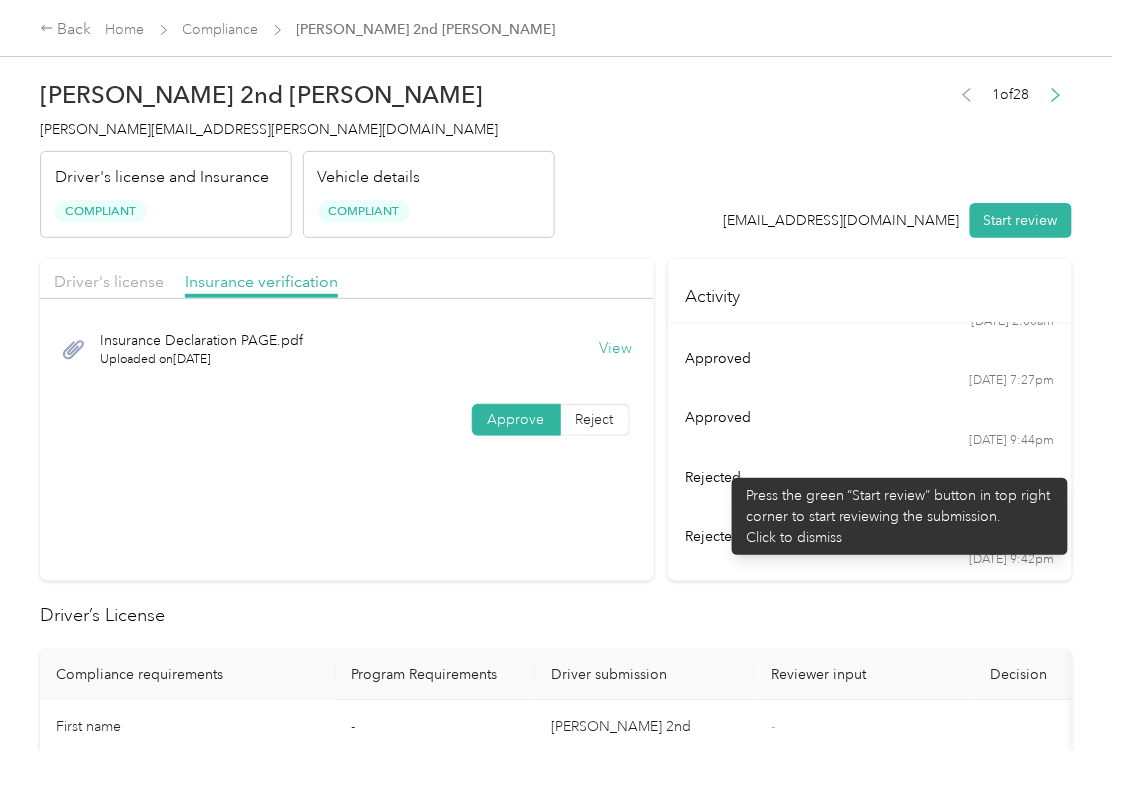 scroll, scrollTop: 45, scrollLeft: 0, axis: vertical 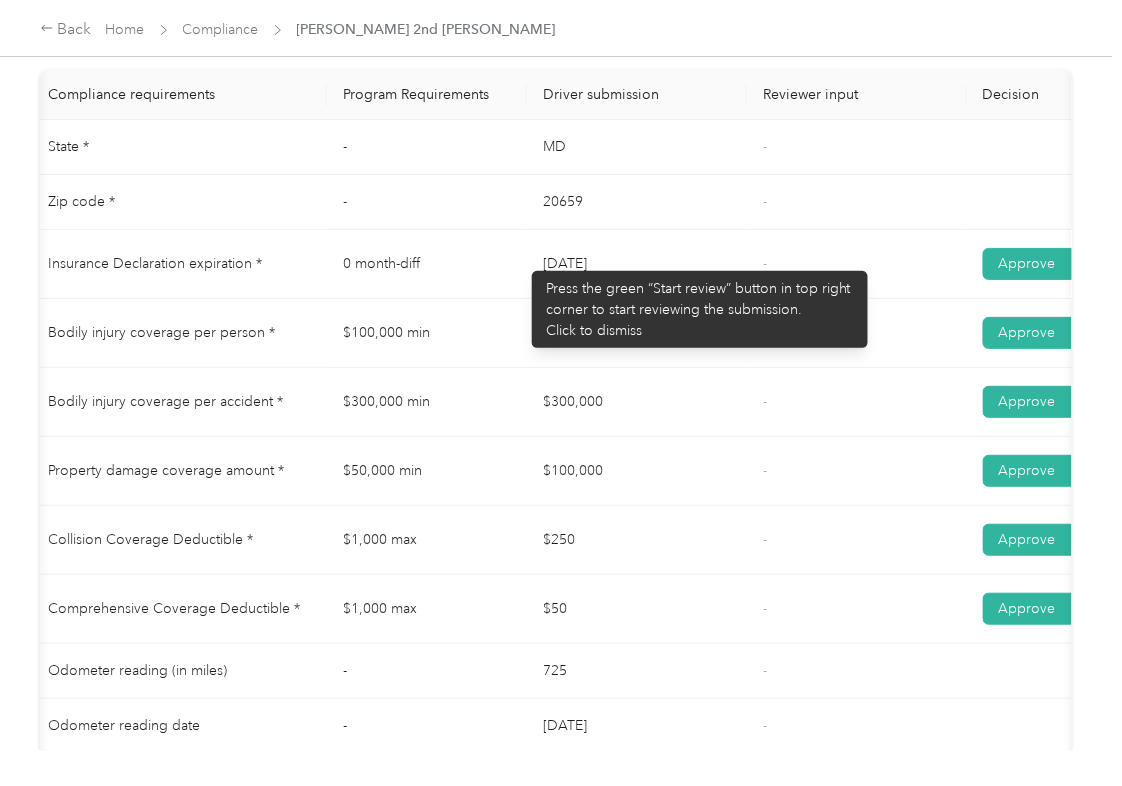 click on "Insurance Declaration expiration * 0 month-diff [DATE] - Approve Reject" at bounding box center (737, 264) 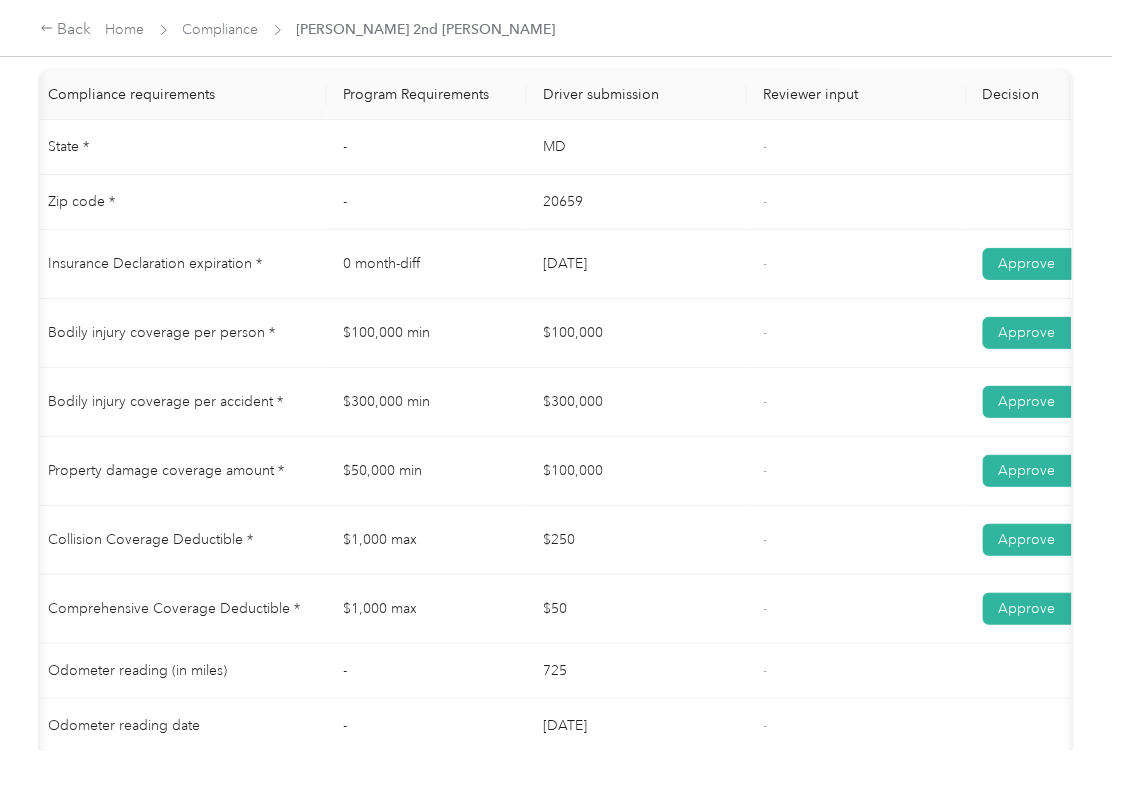 click on "[DATE]" at bounding box center (637, 264) 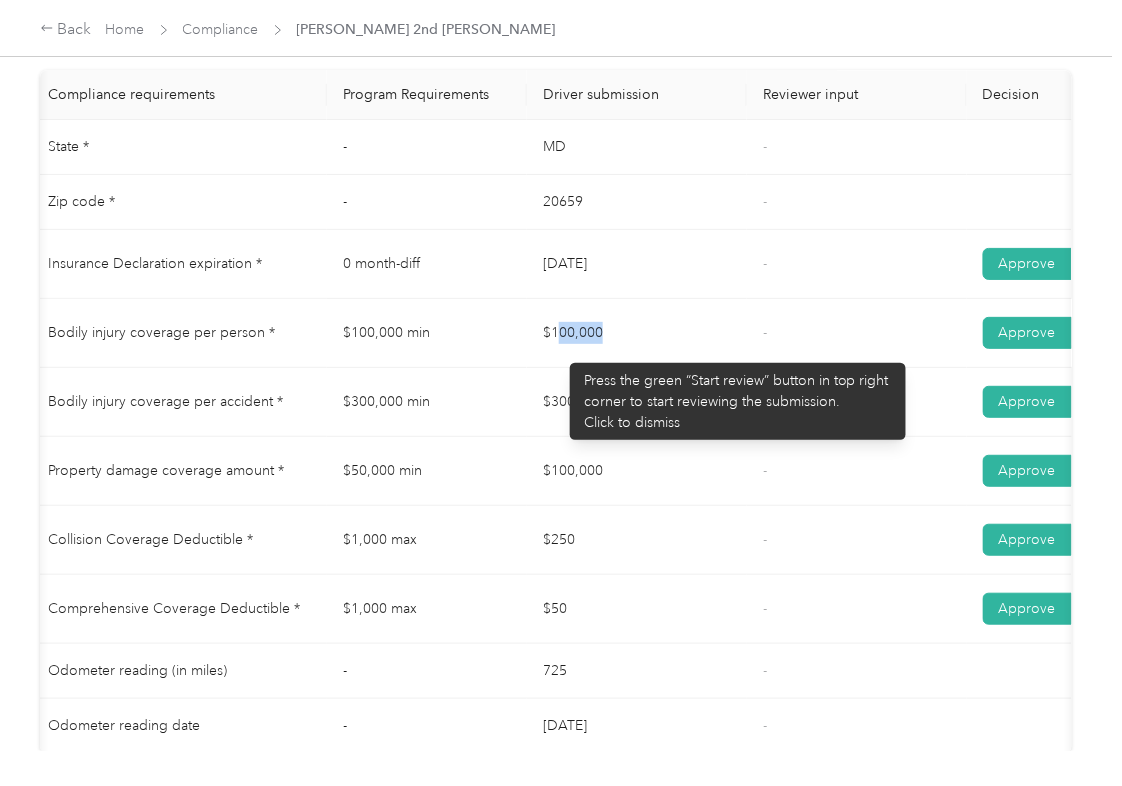 drag, startPoint x: 560, startPoint y: 353, endPoint x: 613, endPoint y: 389, distance: 64.070274 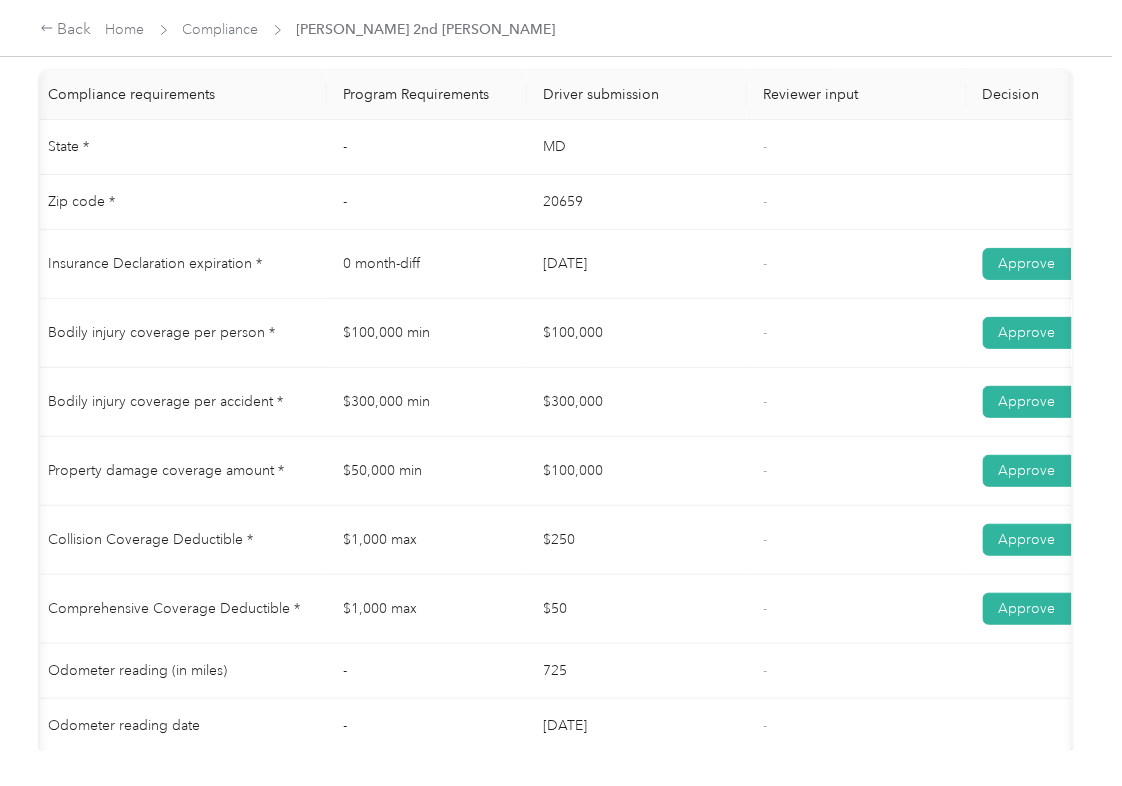 drag, startPoint x: 610, startPoint y: 416, endPoint x: 681, endPoint y: 425, distance: 71.568146 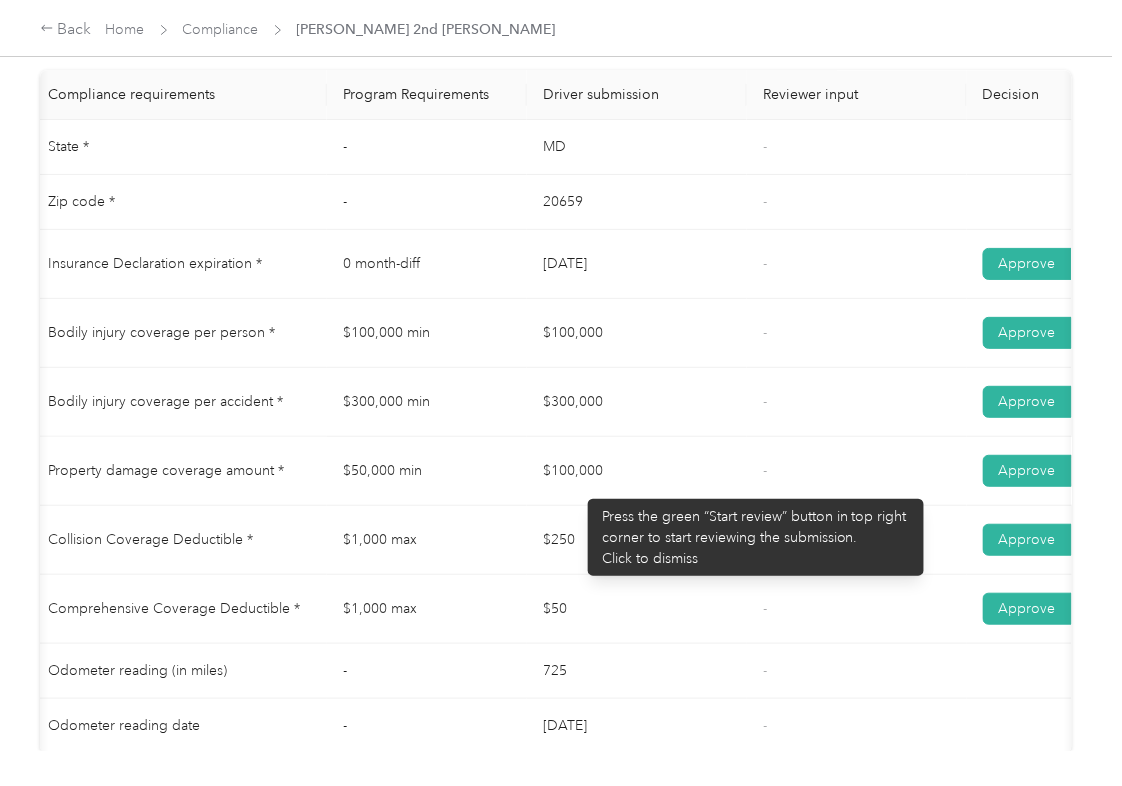 drag, startPoint x: 578, startPoint y: 489, endPoint x: 724, endPoint y: 489, distance: 146 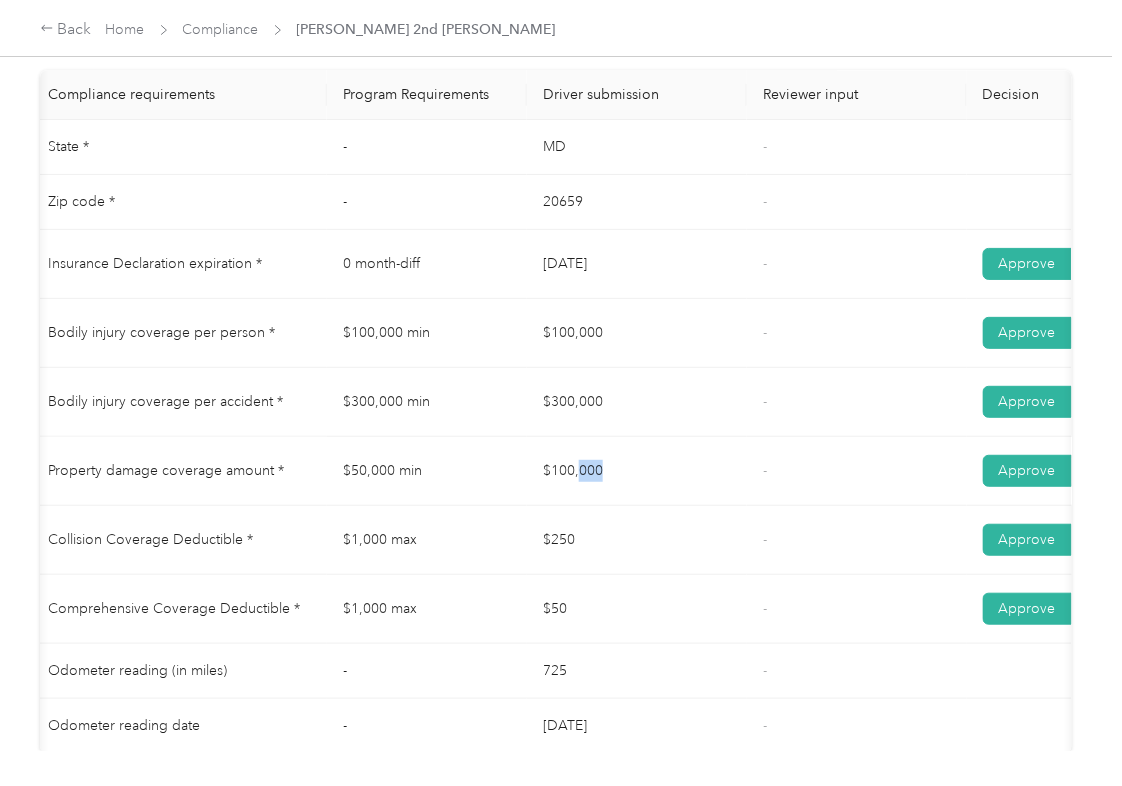 click on "$100,000" at bounding box center (637, 471) 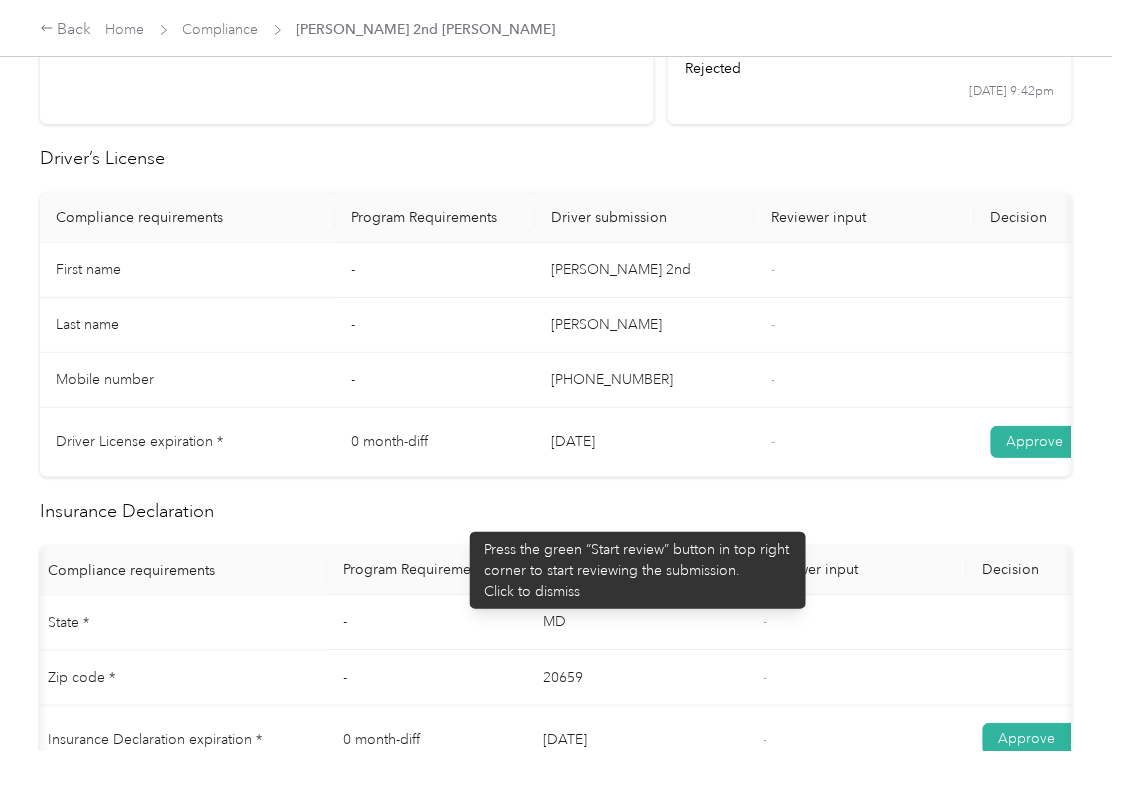 scroll, scrollTop: 0, scrollLeft: 0, axis: both 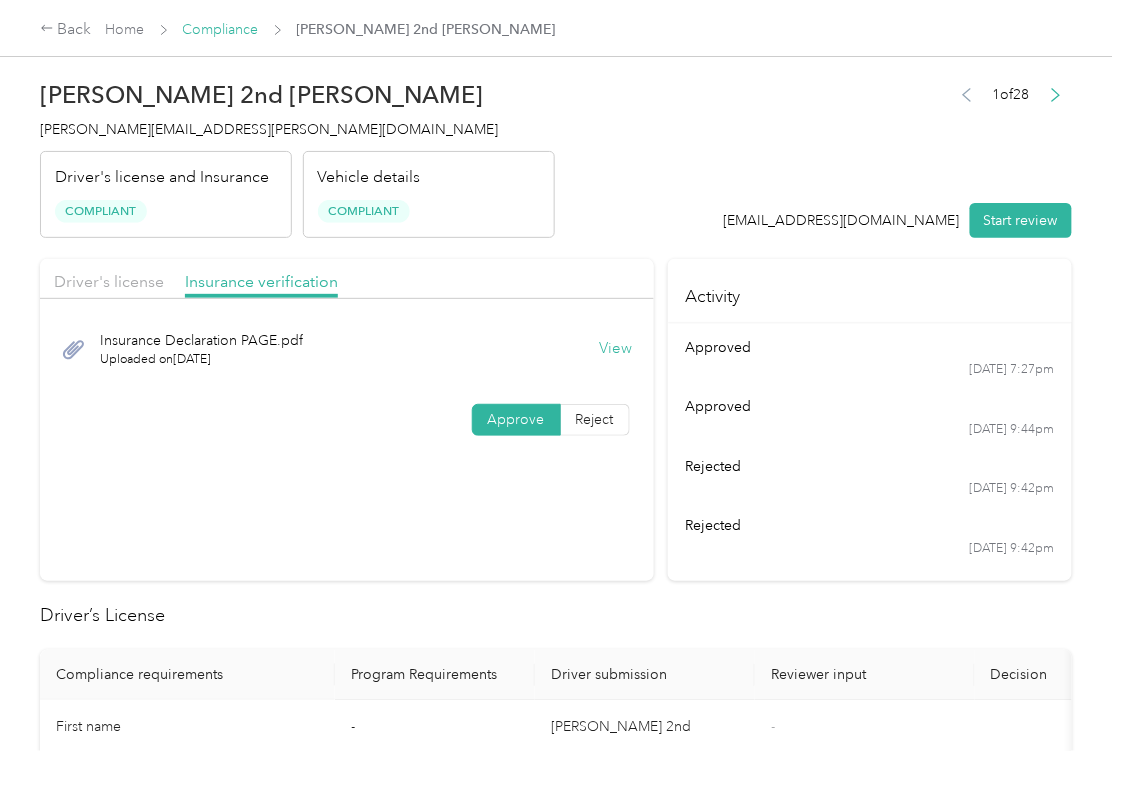 click on "Compliance" at bounding box center (221, 29) 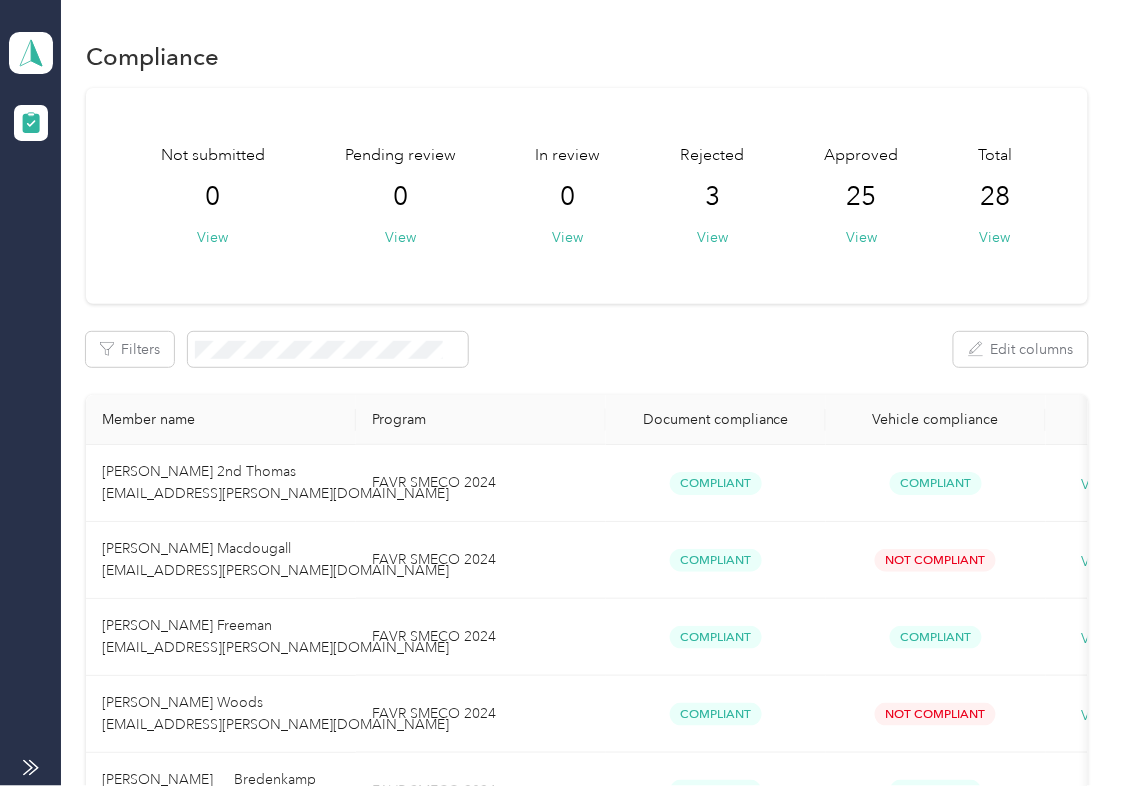 click on "Not submitted 0 View Pending review 0 View In review 0 View Rejected 3 View Approved 25 View Total 28 View Filters Edit columns Member name Program Document compliance Vehicle compliance             [PERSON_NAME] 2nd Thomas
[EMAIL_ADDRESS][PERSON_NAME][DOMAIN_NAME] FAVR SMECO 2024 Compliant Compliant View history [PERSON_NAME] Macdougall
[EMAIL_ADDRESS][PERSON_NAME][DOMAIN_NAME] FAVR SMECO 2024 Compliant Not Compliant View history [PERSON_NAME] Freeman
[EMAIL_ADDRESS][PERSON_NAME][DOMAIN_NAME] FAVR SMECO 2024 Compliant Compliant View history [PERSON_NAME] Woods
[EMAIL_ADDRESS][PERSON_NAME][DOMAIN_NAME] FAVR SMECO 2024 Compliant Not Compliant View history [PERSON_NAME]	 Bredenkamp
[EMAIL_ADDRESS][PERSON_NAME][DOMAIN_NAME] FAVR SMECO 2024 Compliant Compliant View history [PERSON_NAME] Schneider
[EMAIL_ADDRESS][PERSON_NAME][DOMAIN_NAME] FAVR SMECO 2024 Compliant Not Compliant View history [PERSON_NAME] Oliver
[EMAIL_ADDRESS][PERSON_NAME][DOMAIN_NAME] FAVR SMECO 2024 Compliant Compliant View history [PERSON_NAME] Rappe
[EMAIL_ADDRESS][PERSON_NAME][DOMAIN_NAME] FAVR SMECO 2024 Compliant Not Compliant View history [PERSON_NAME] St Arnold
[EMAIL_ADDRESS][PERSON_NAME][DOMAIN_NAME] FAVR SMECO 2024 1 2" at bounding box center (587, 1261) 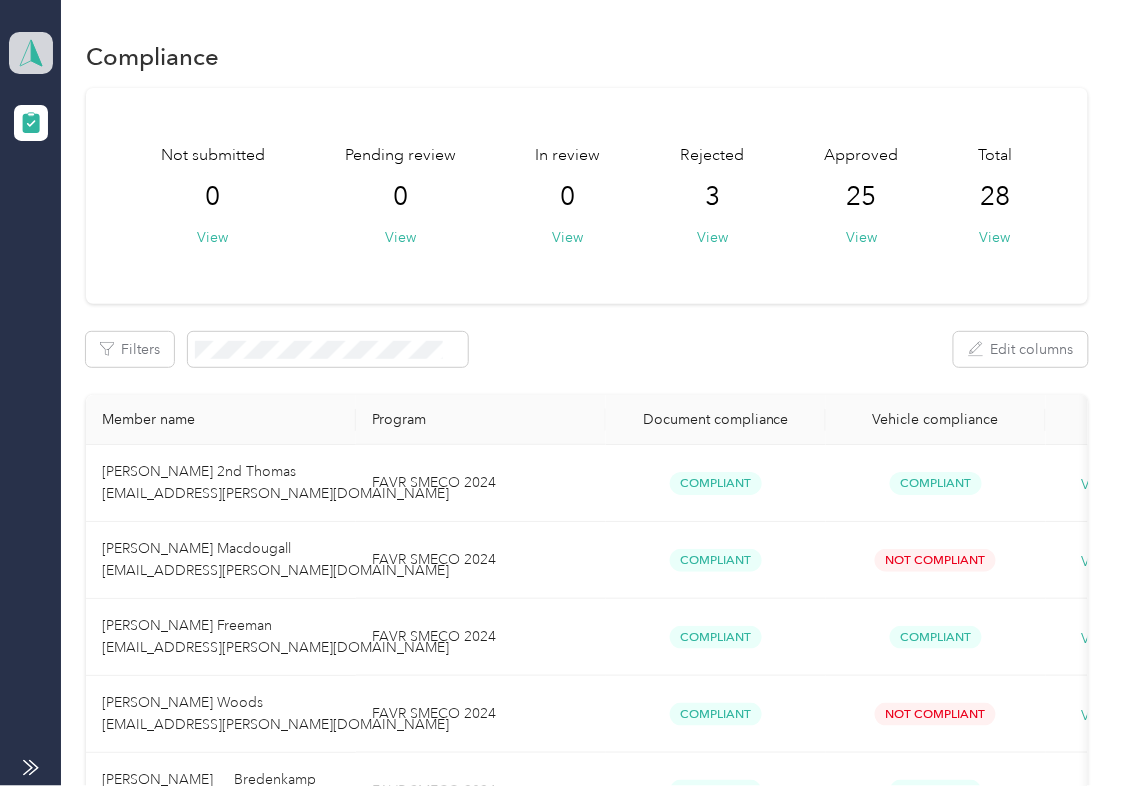 click 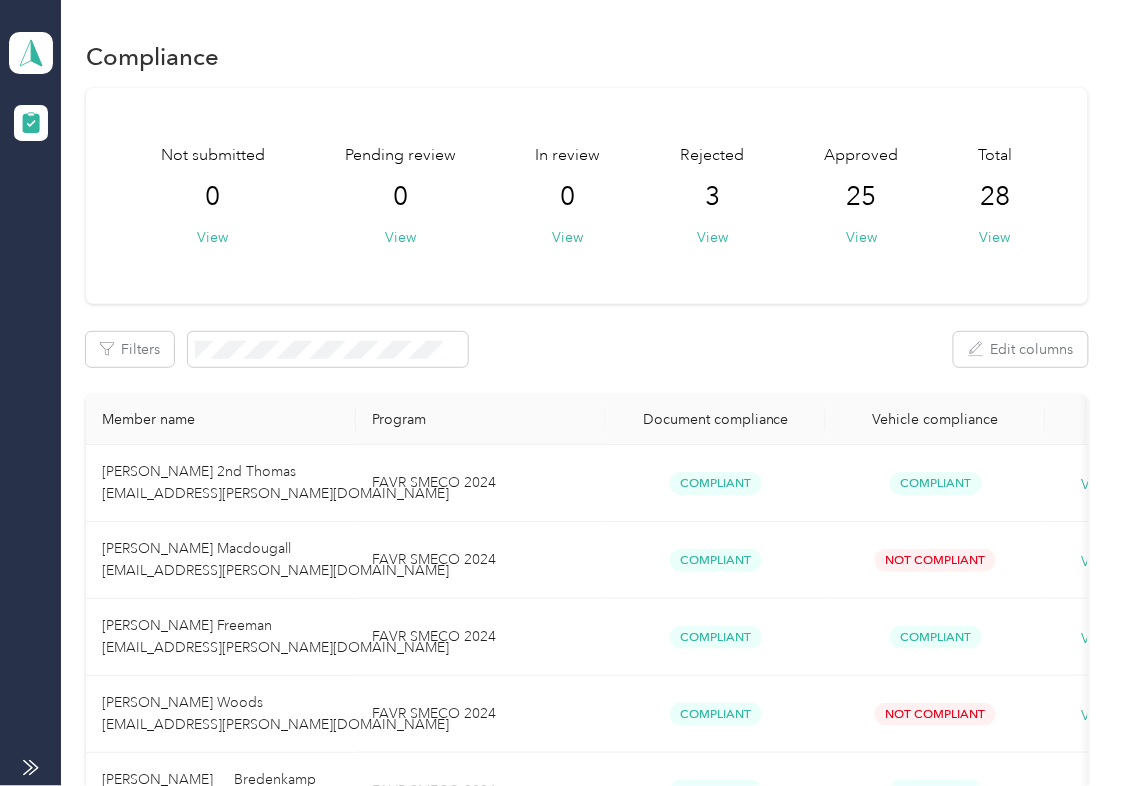 click on "Log out" at bounding box center [64, 209] 